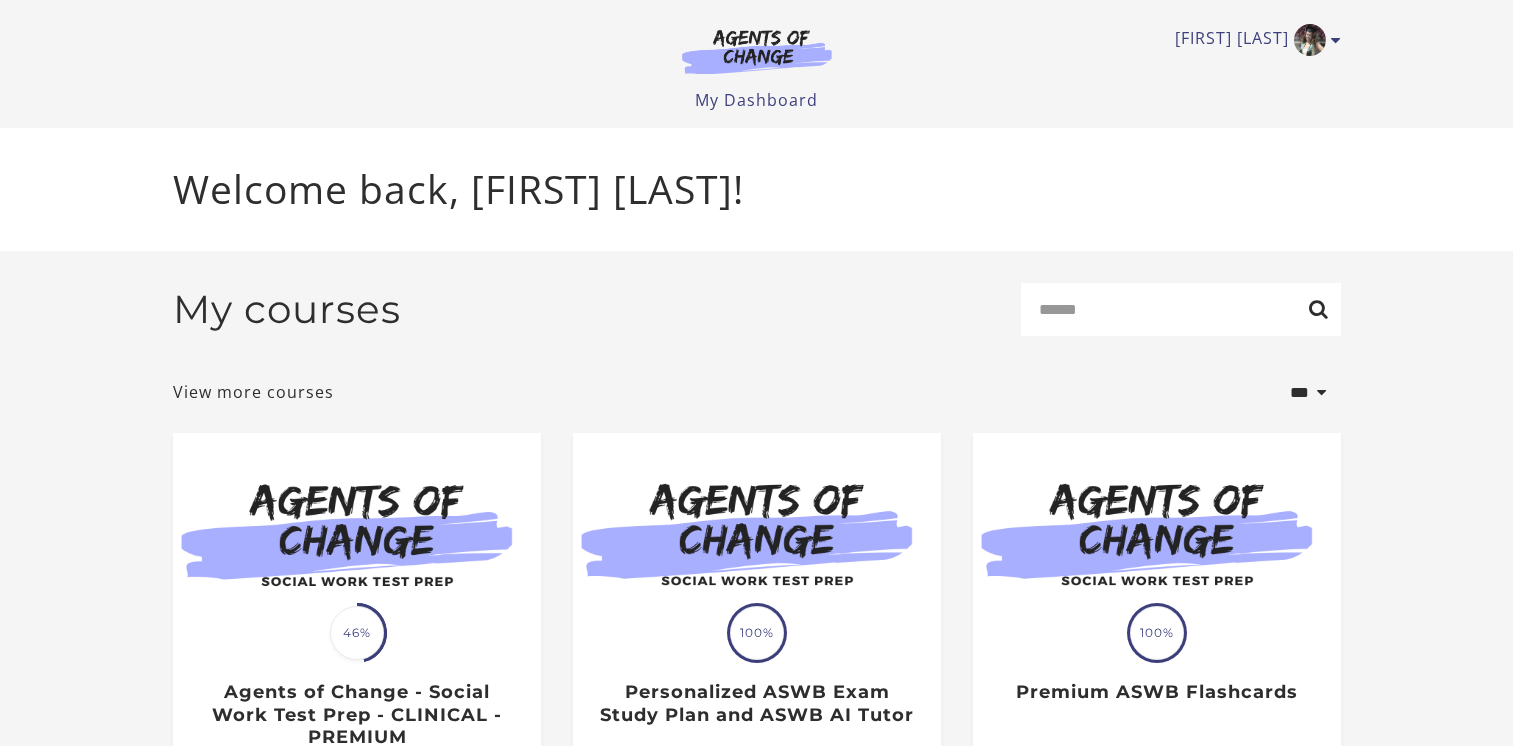 scroll, scrollTop: 0, scrollLeft: 0, axis: both 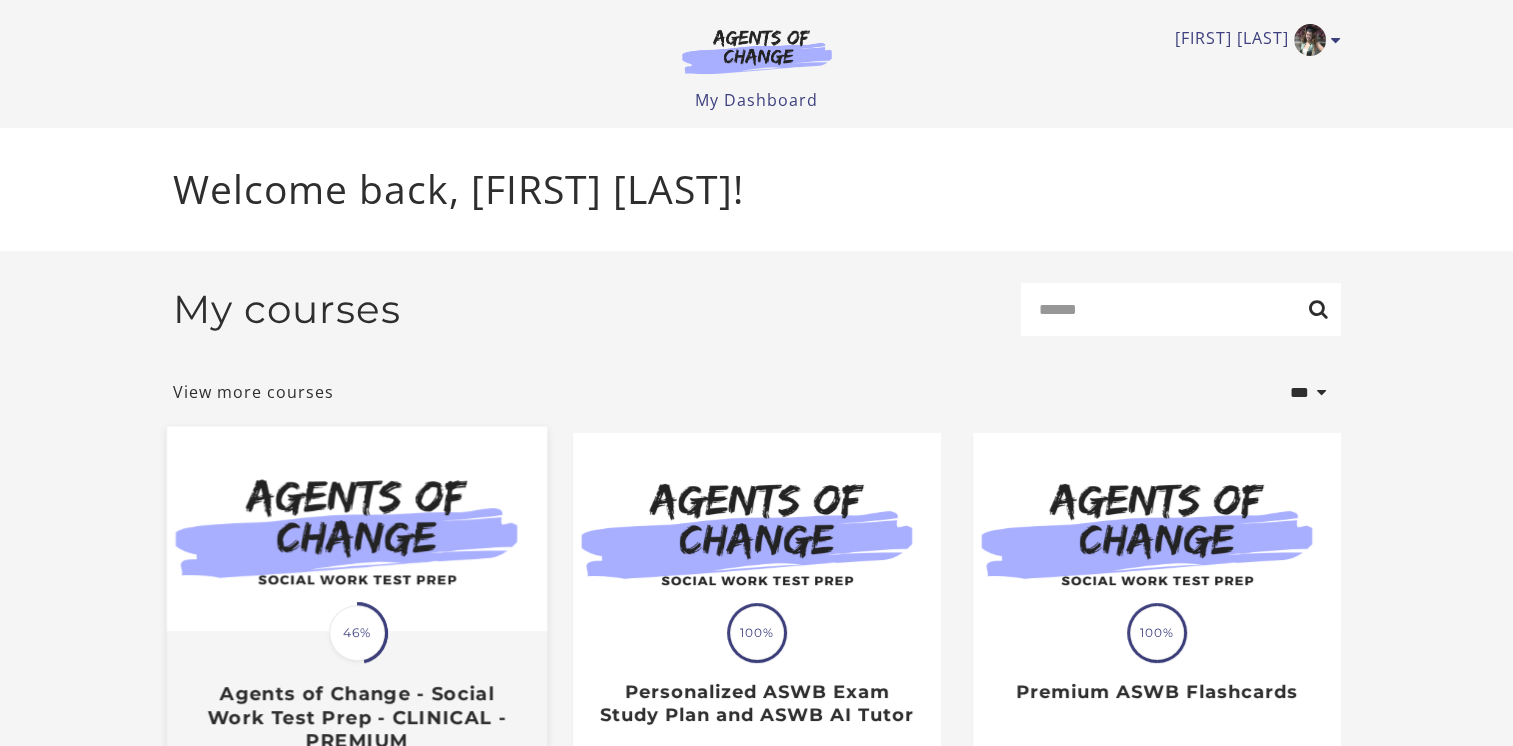 drag, startPoint x: 383, startPoint y: 530, endPoint x: 387, endPoint y: 489, distance: 41.19466 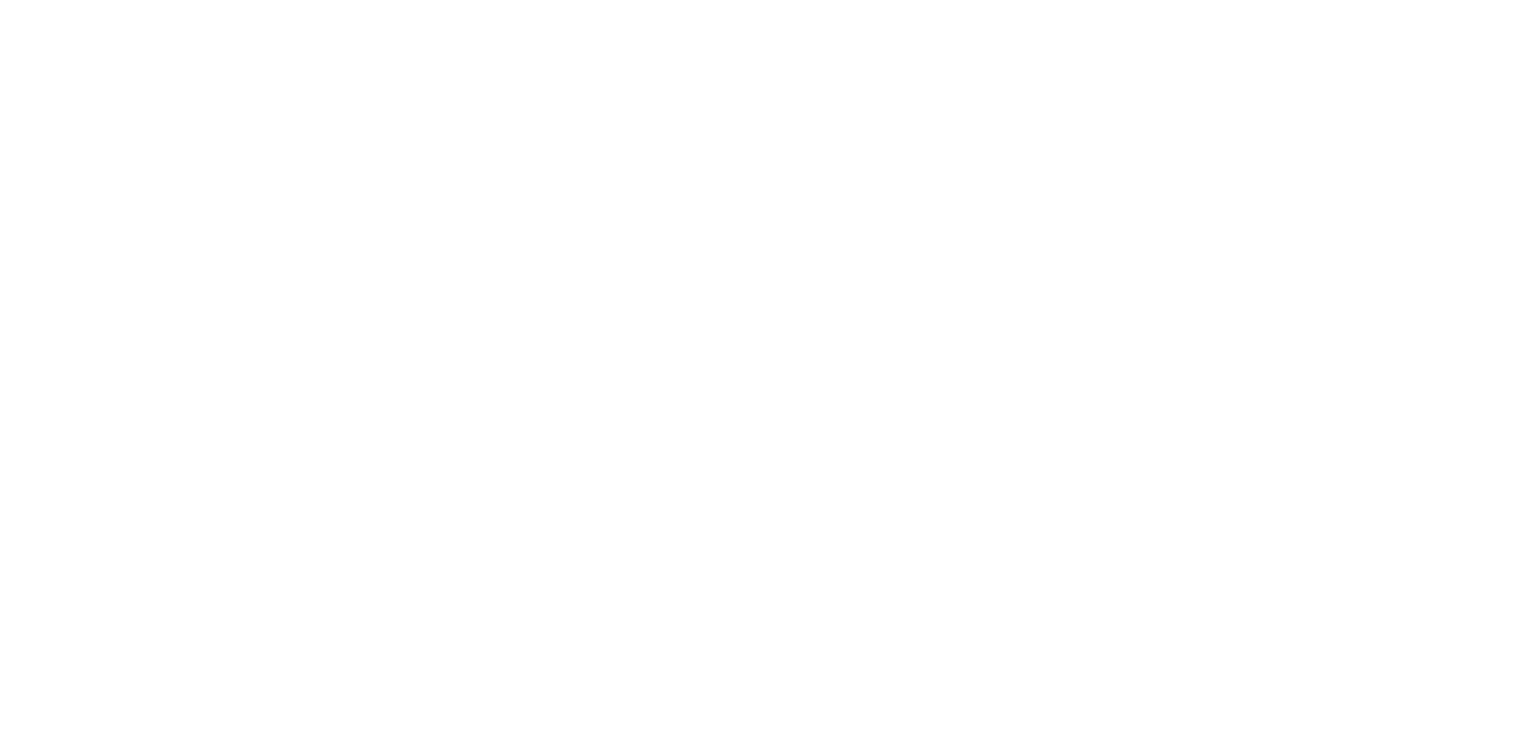 scroll, scrollTop: 0, scrollLeft: 0, axis: both 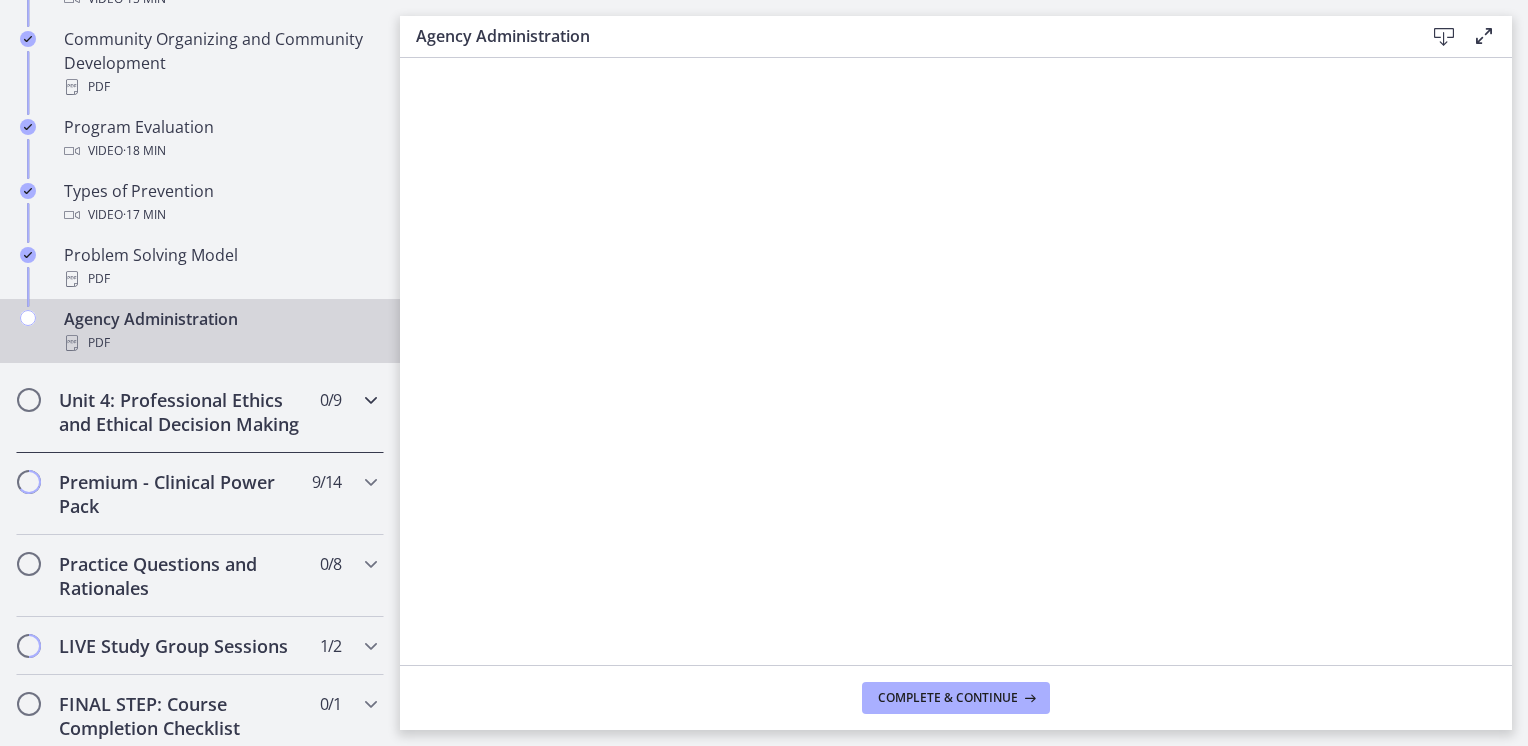 click on "Unit 4: Professional Ethics and Ethical Decision Making" at bounding box center [181, 412] 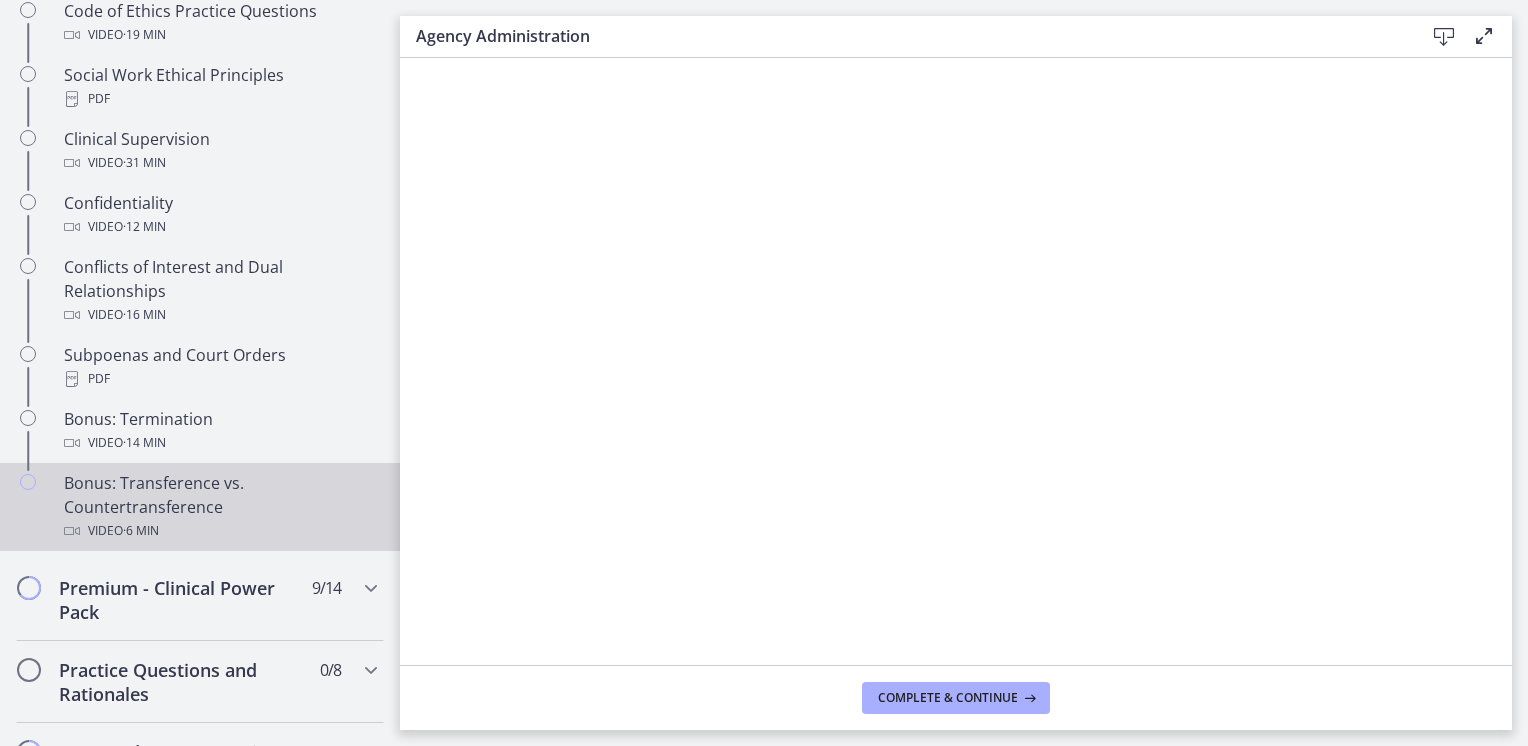 scroll, scrollTop: 1052, scrollLeft: 0, axis: vertical 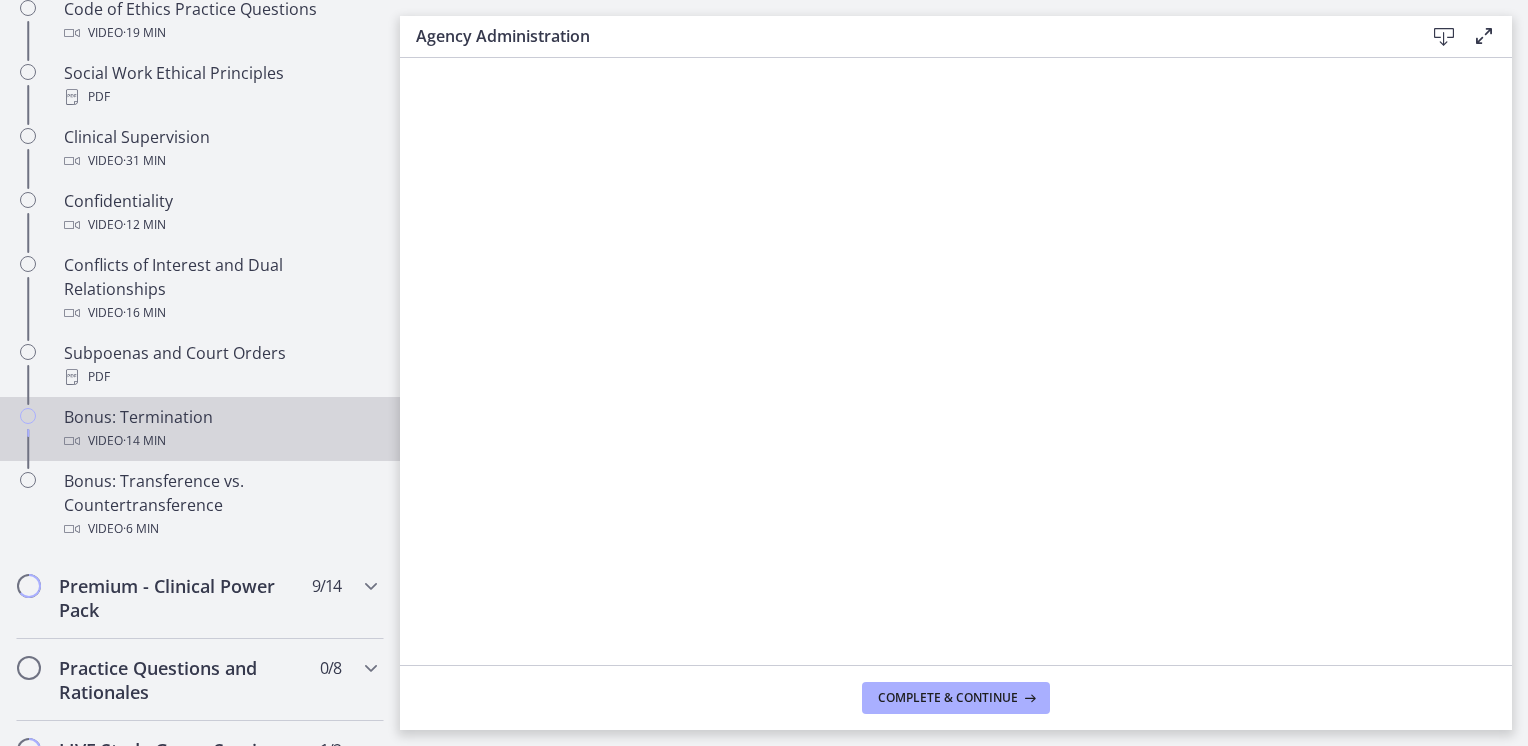click on "·  14 min" at bounding box center (144, 441) 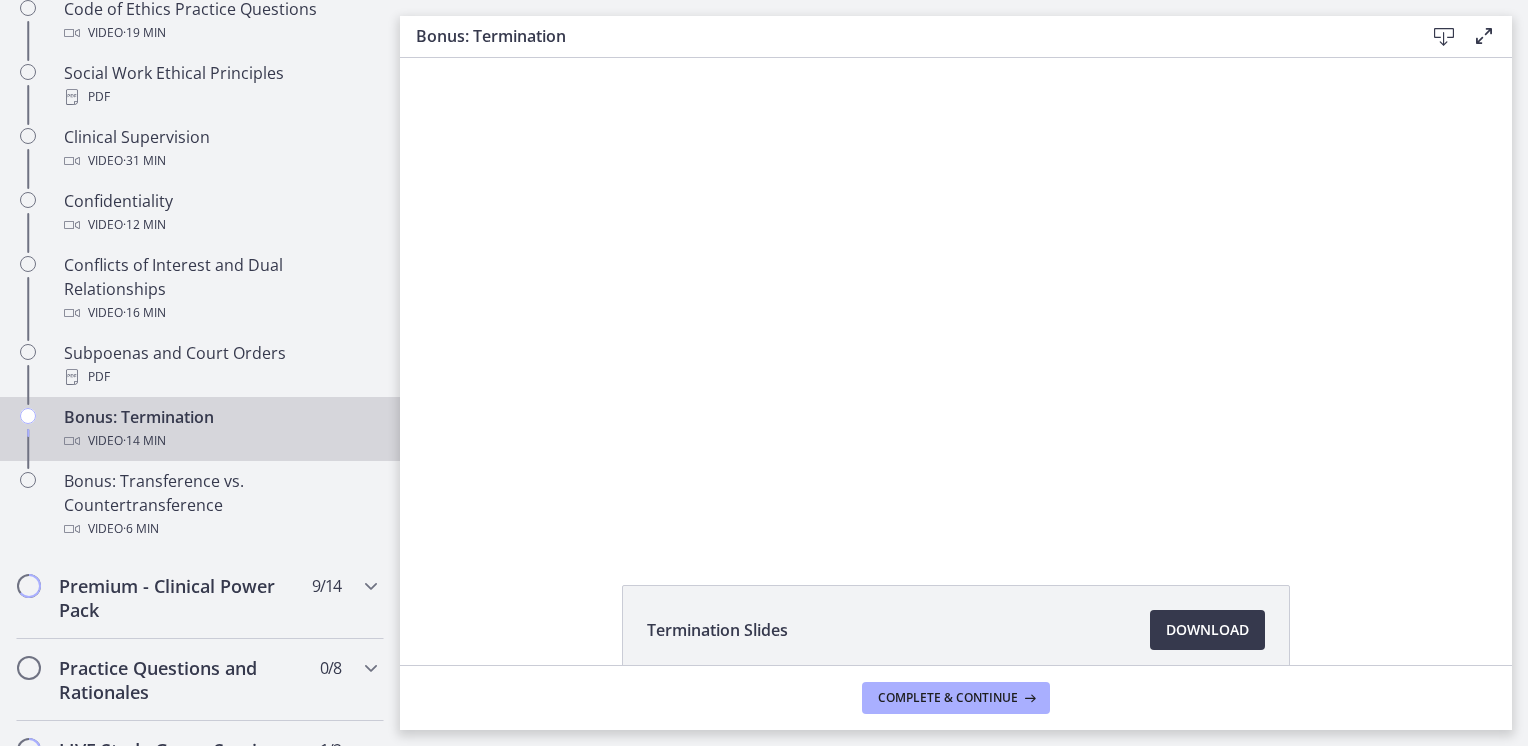 scroll, scrollTop: 0, scrollLeft: 0, axis: both 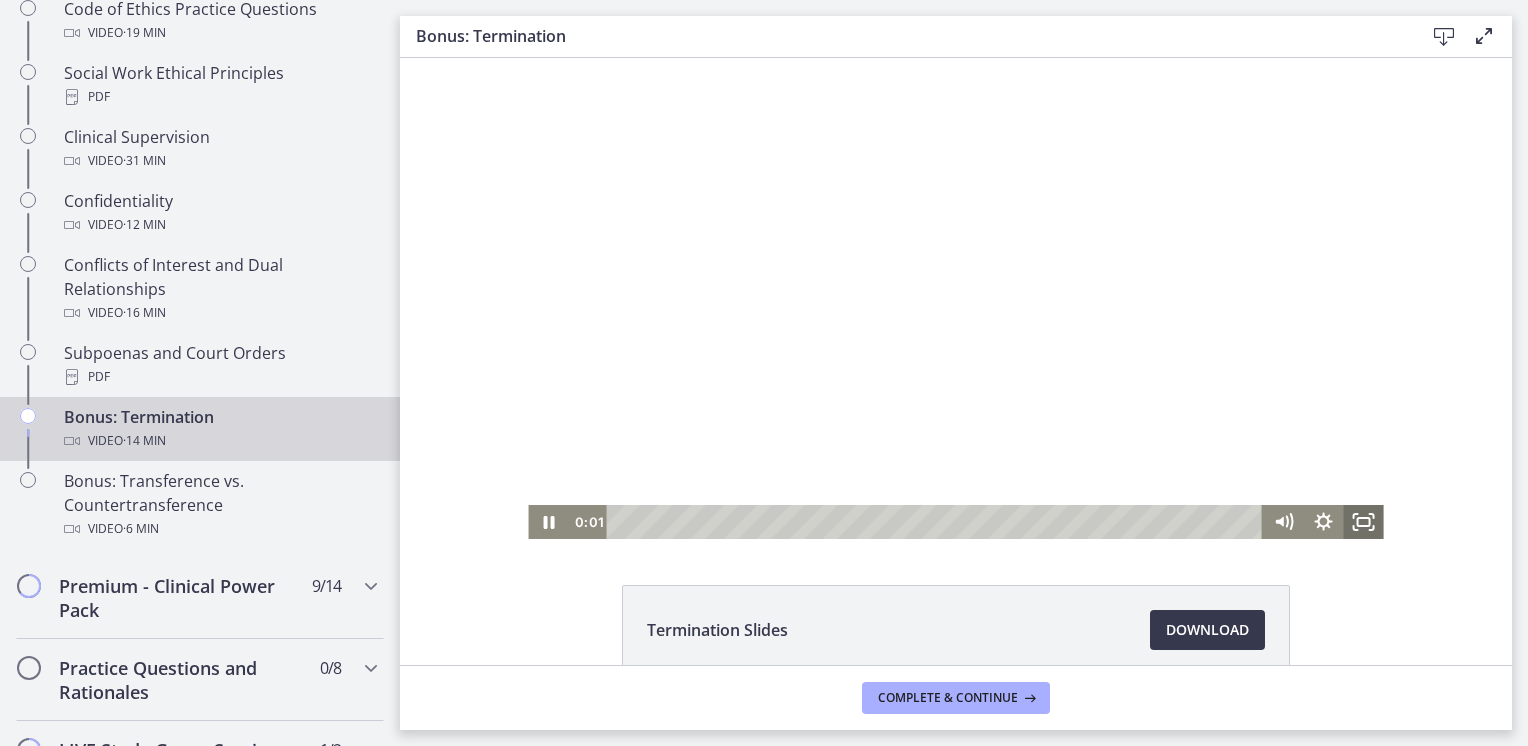 click 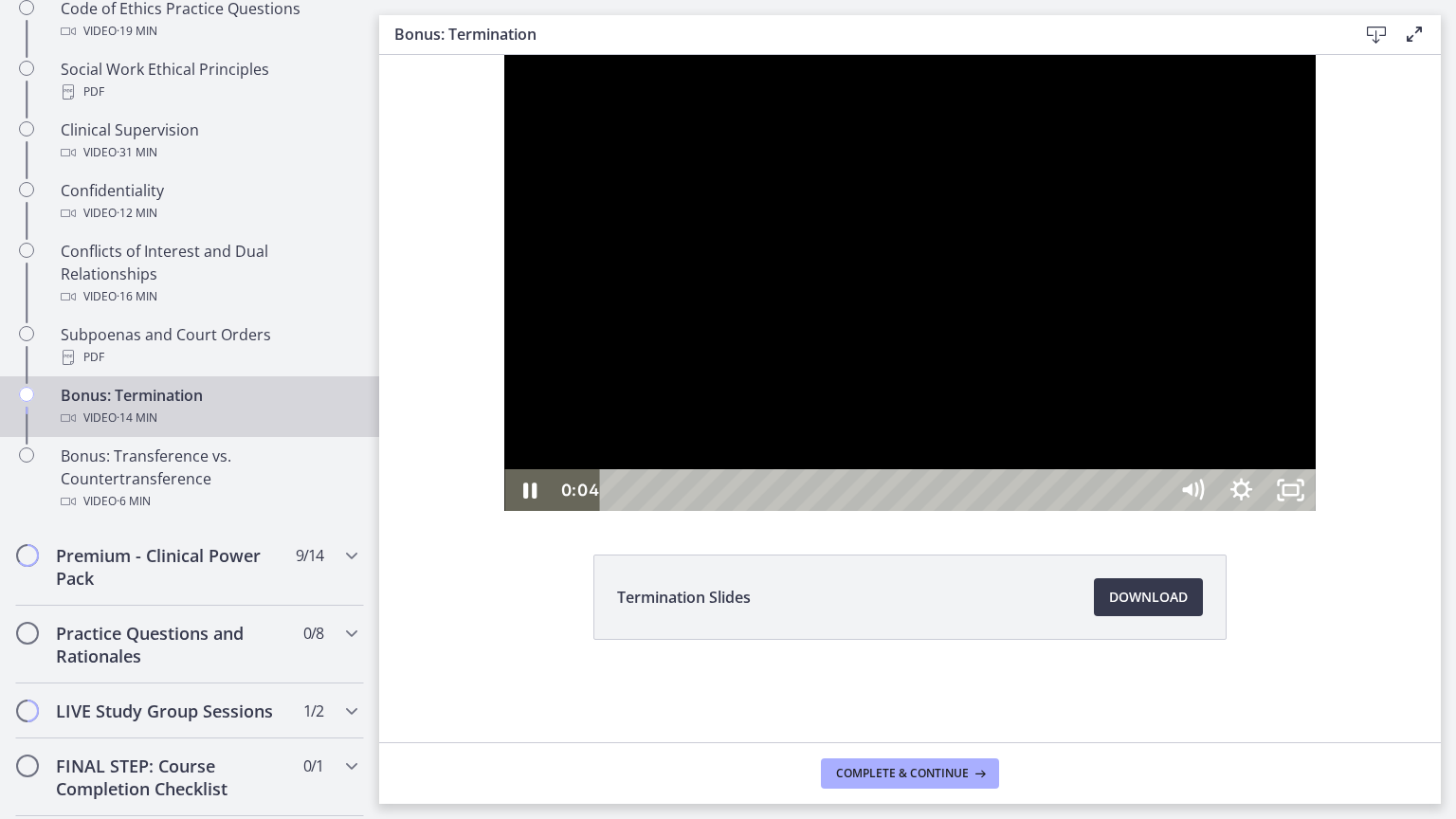 type 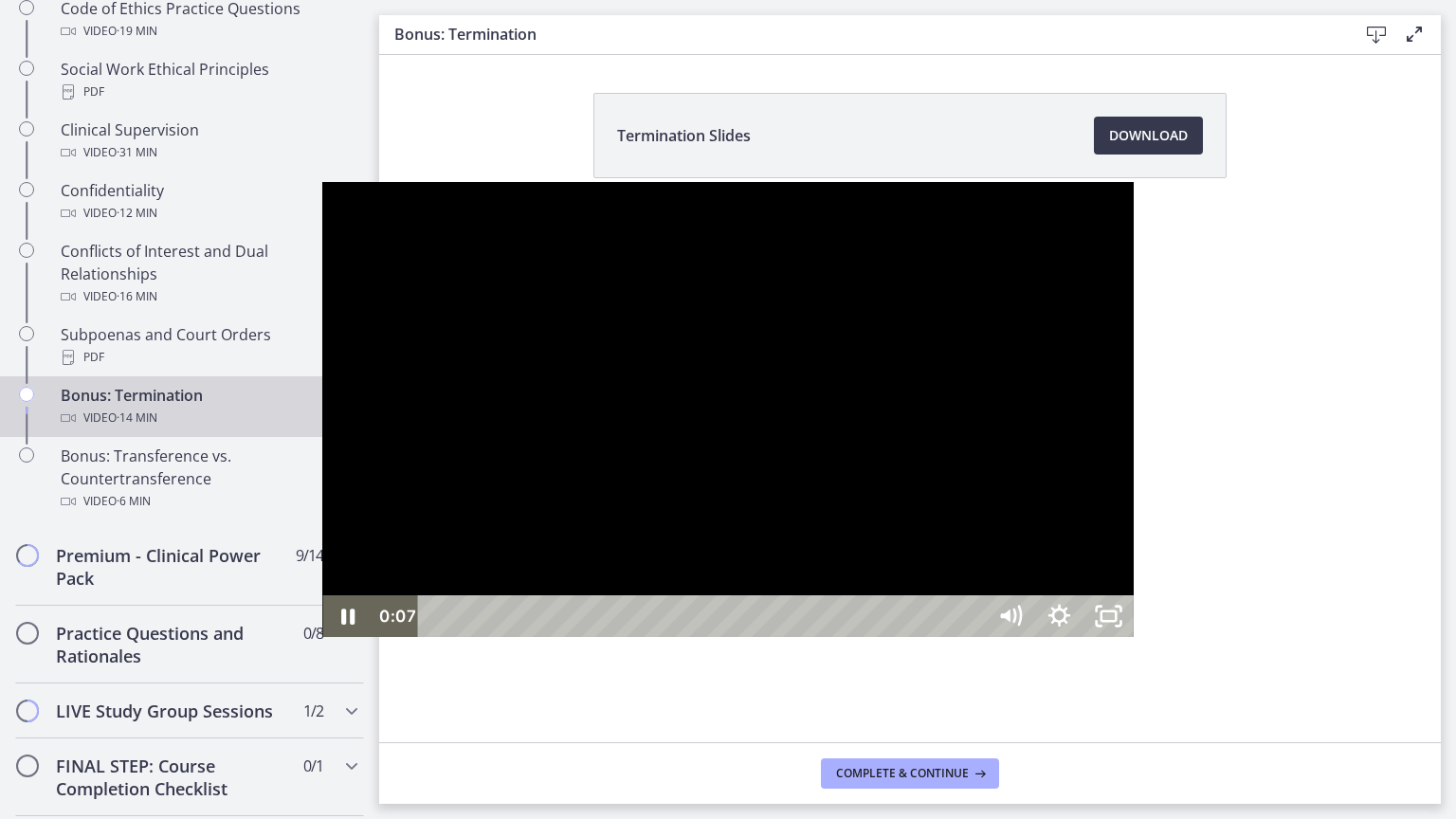 click at bounding box center [727, 410] 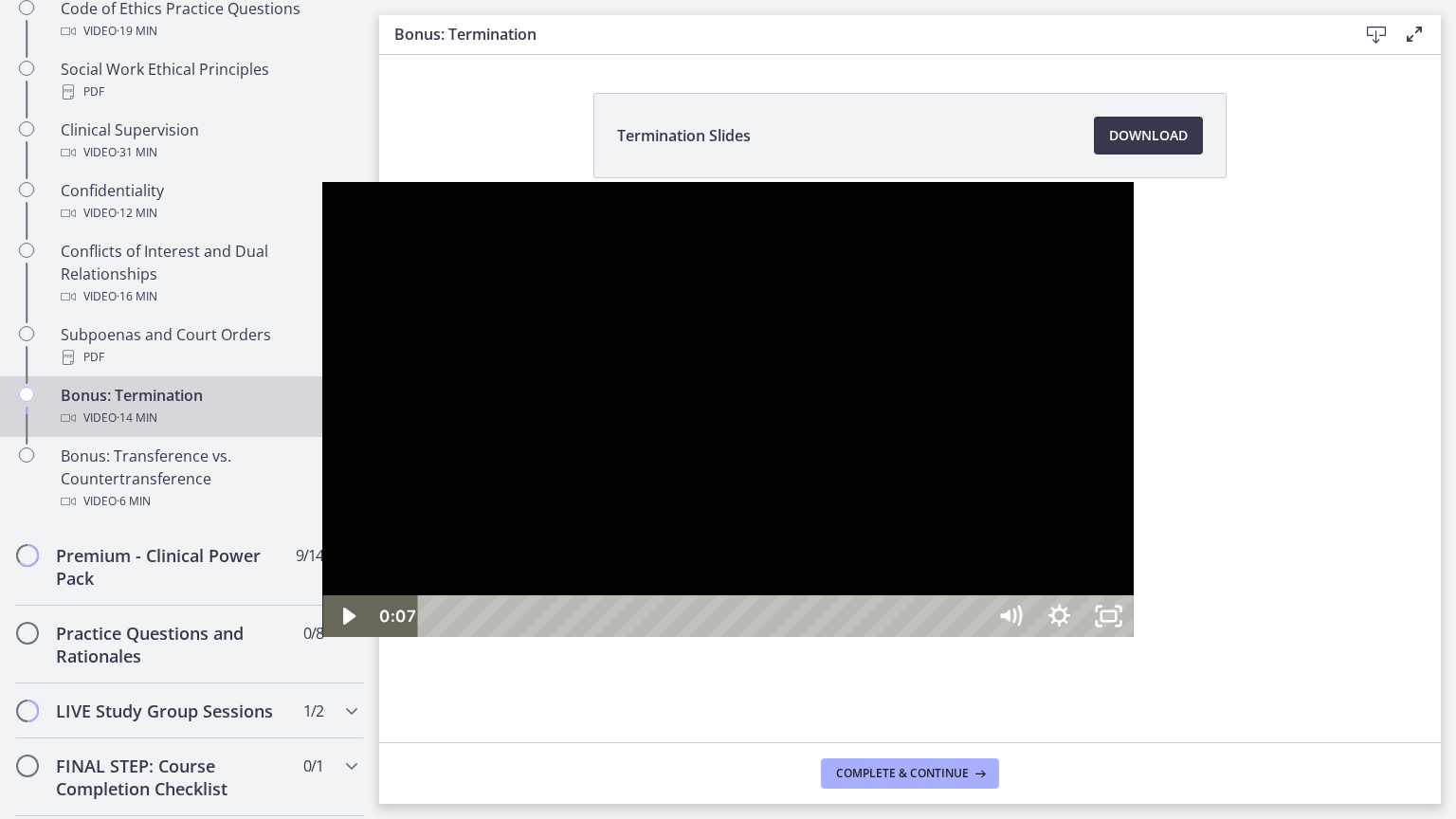 click at bounding box center (727, 410) 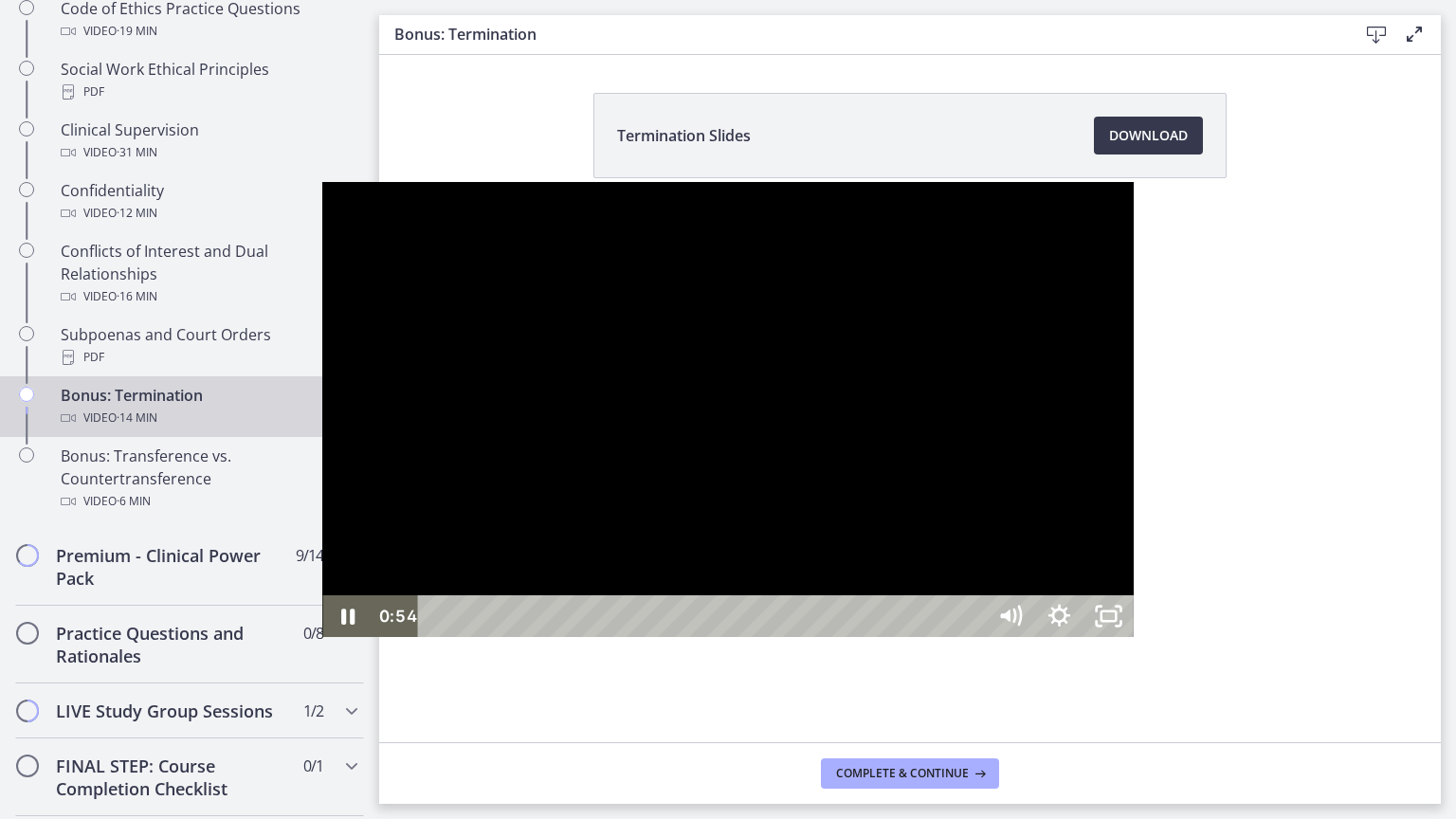 click at bounding box center (727, 410) 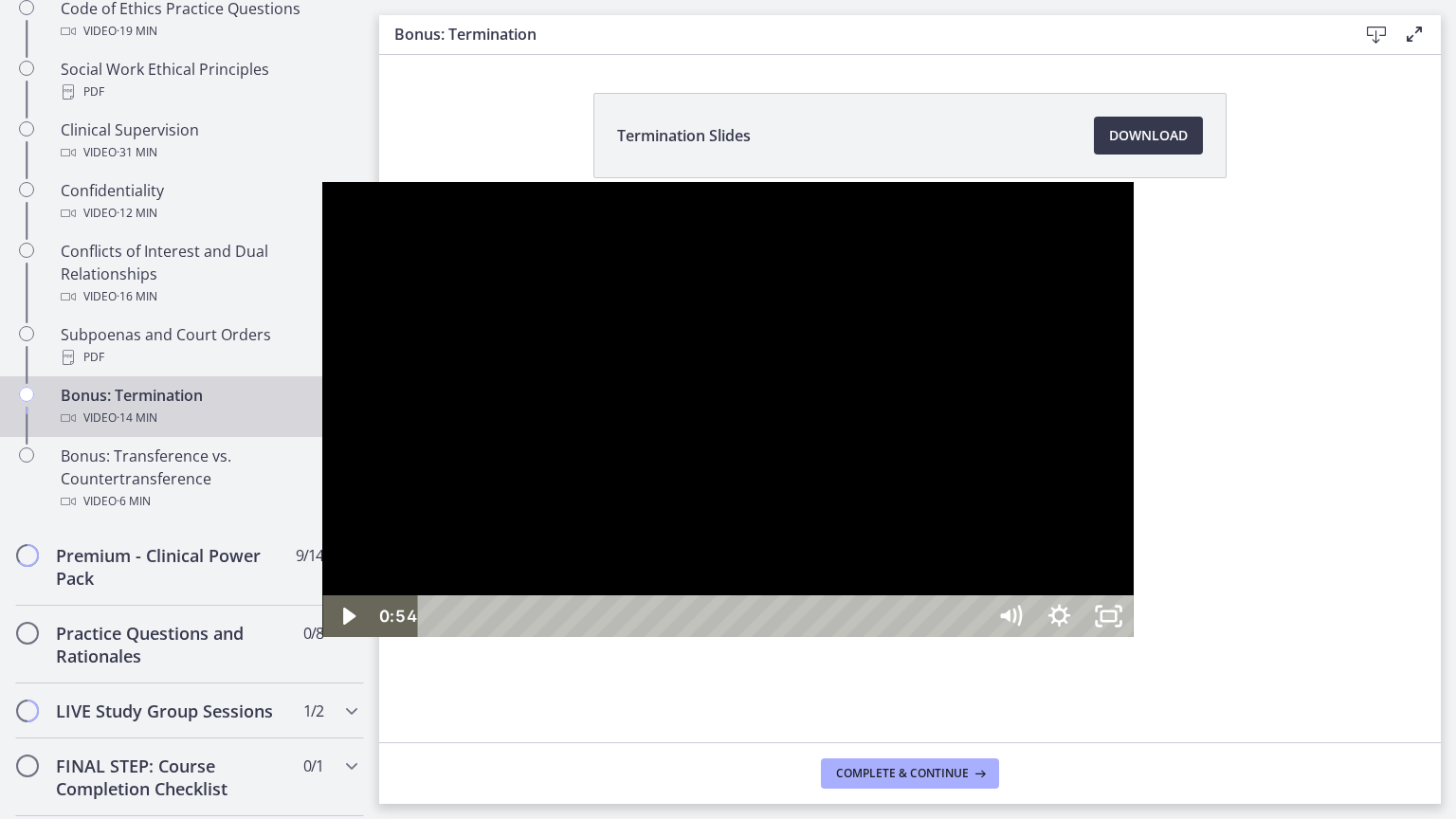 click at bounding box center (727, 410) 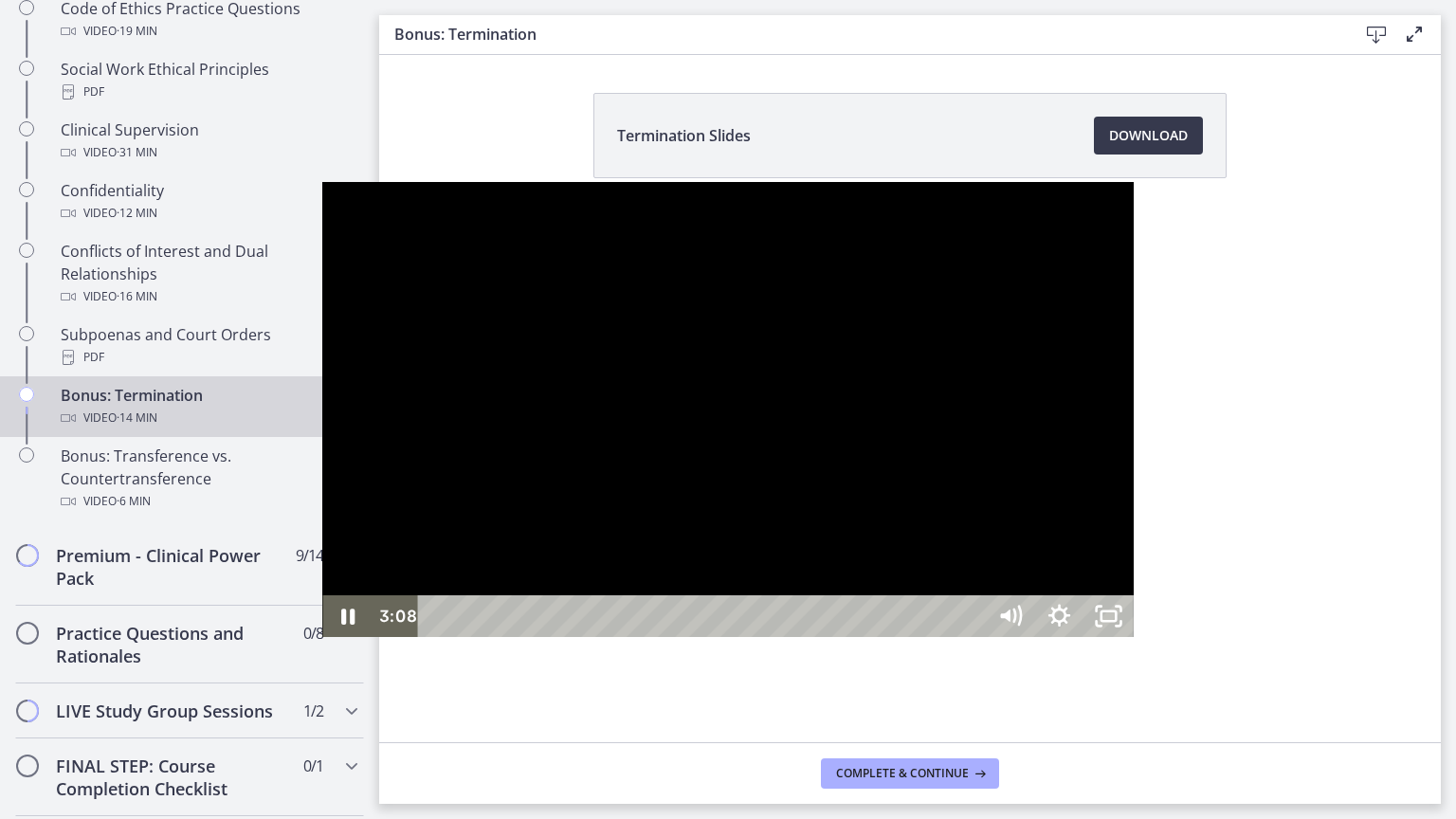 click at bounding box center (727, 410) 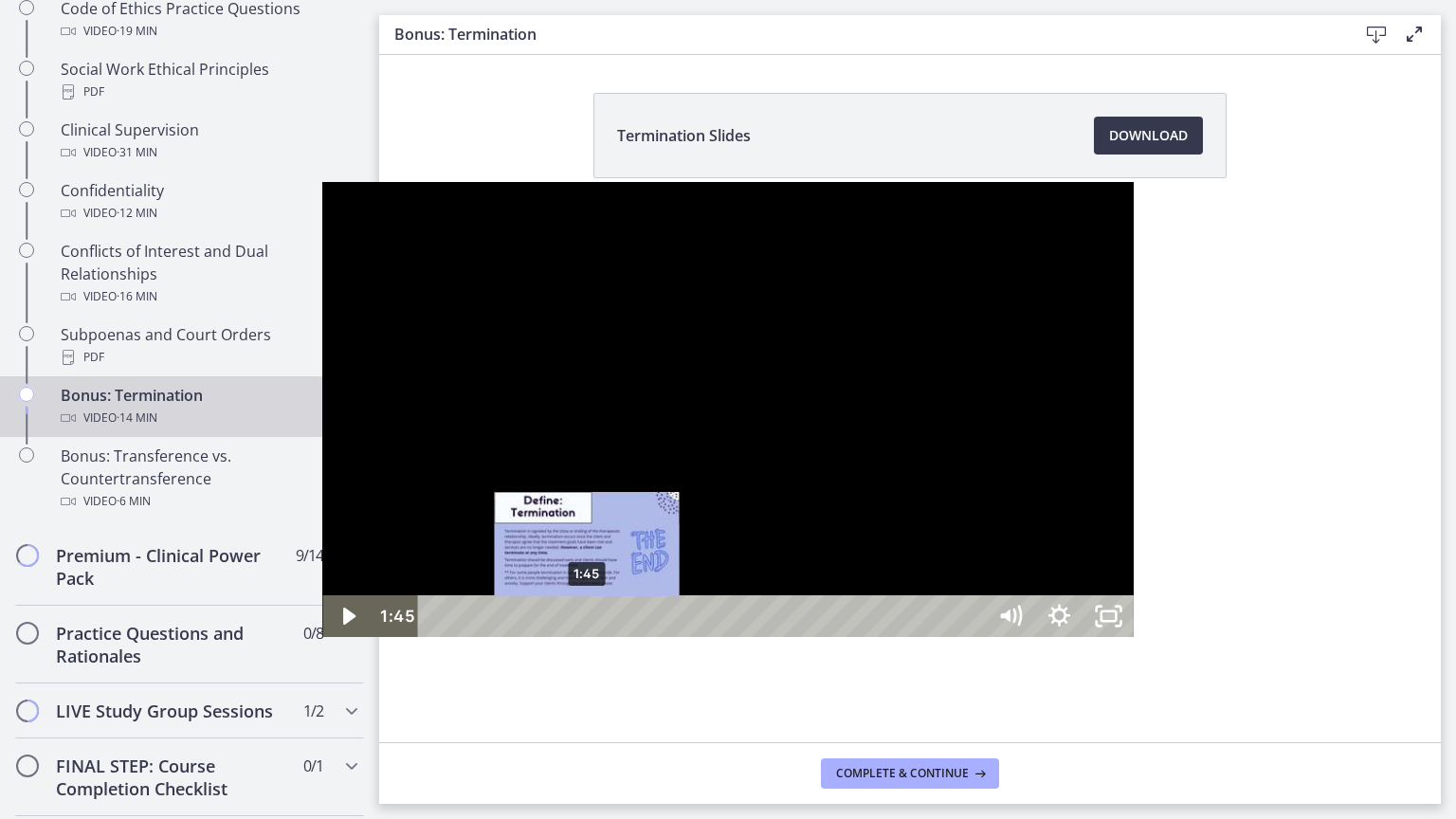 click on "1:45" at bounding box center (705, 616) 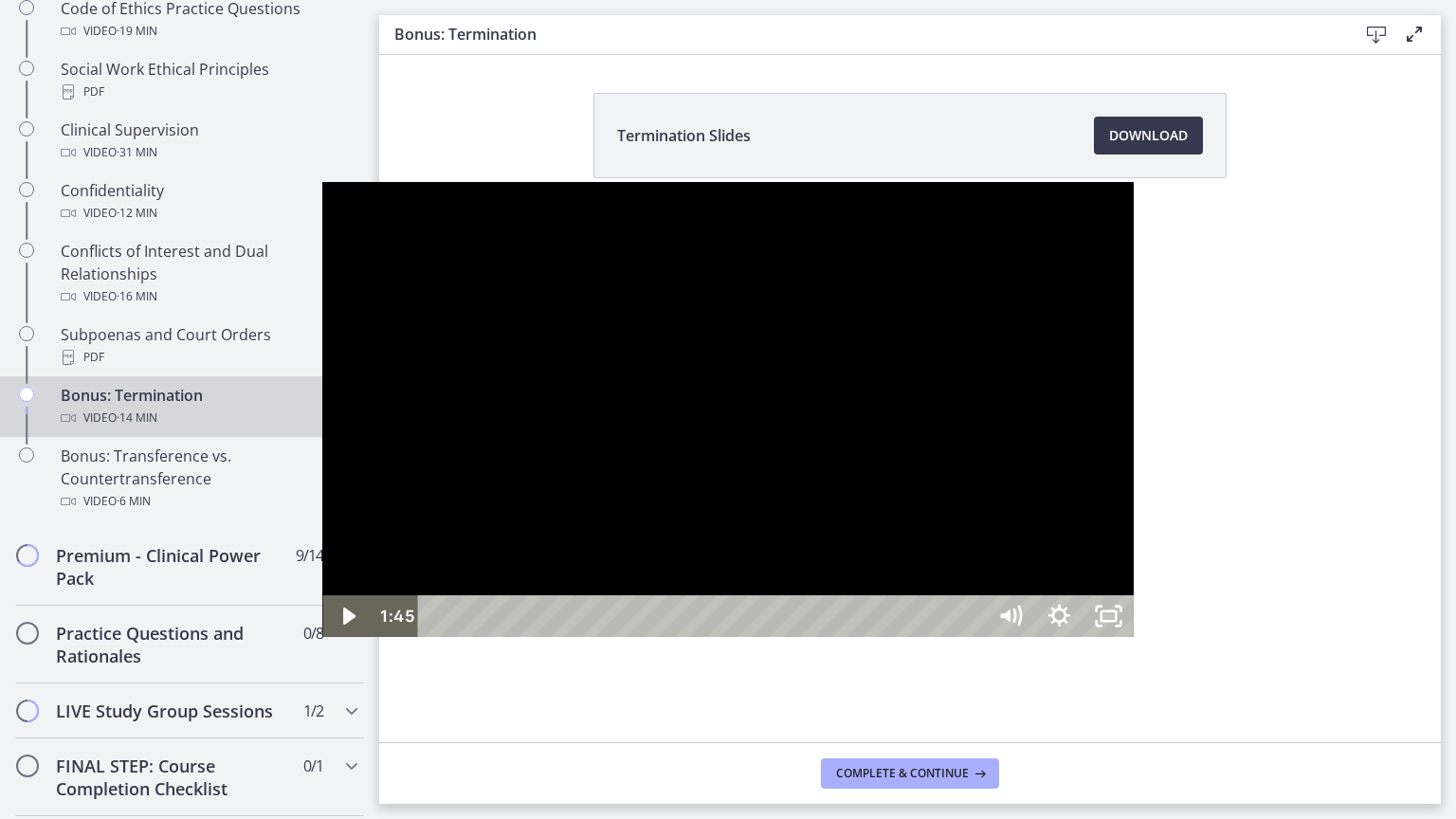 click at bounding box center (727, 410) 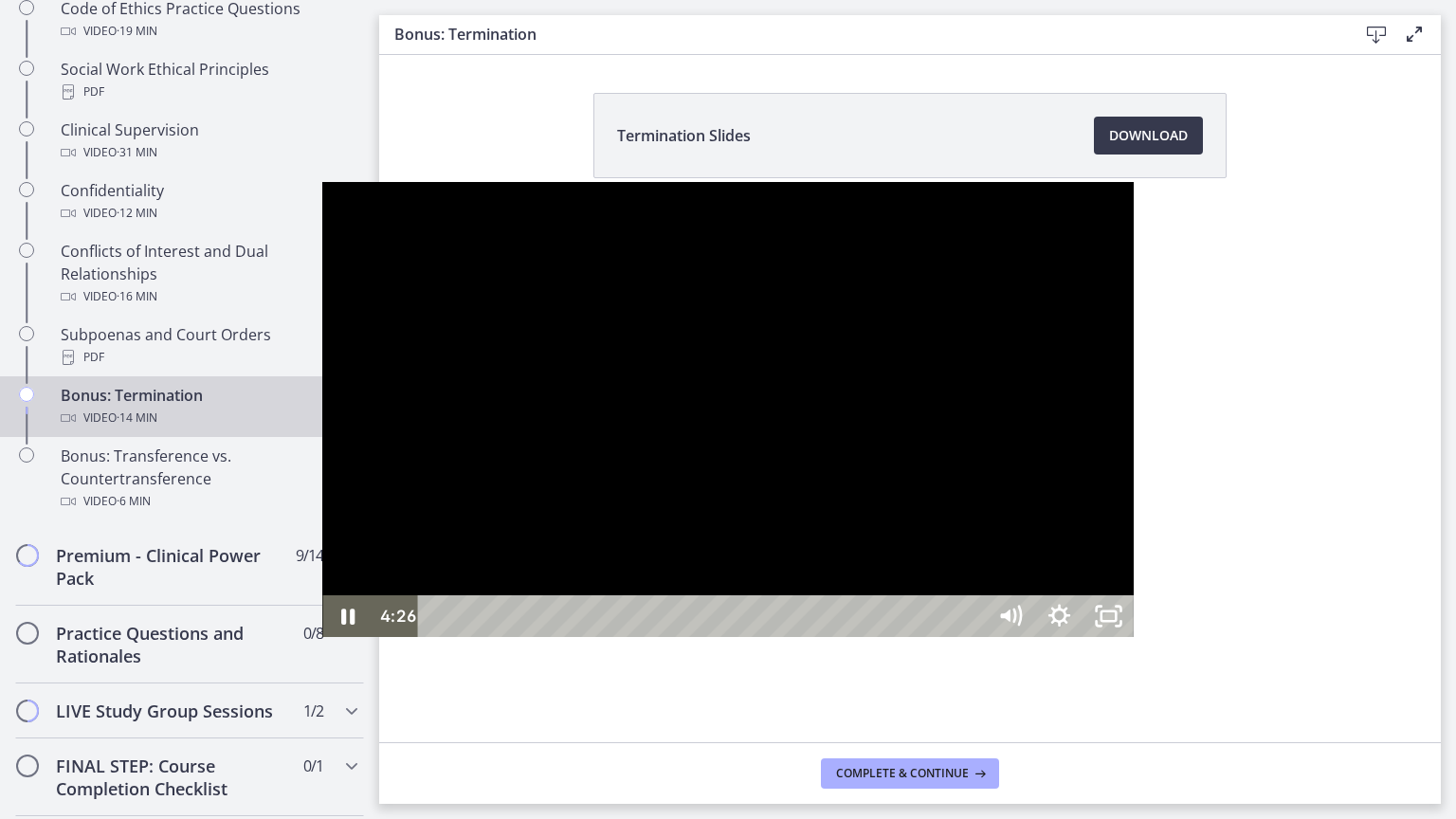 click at bounding box center [727, 410] 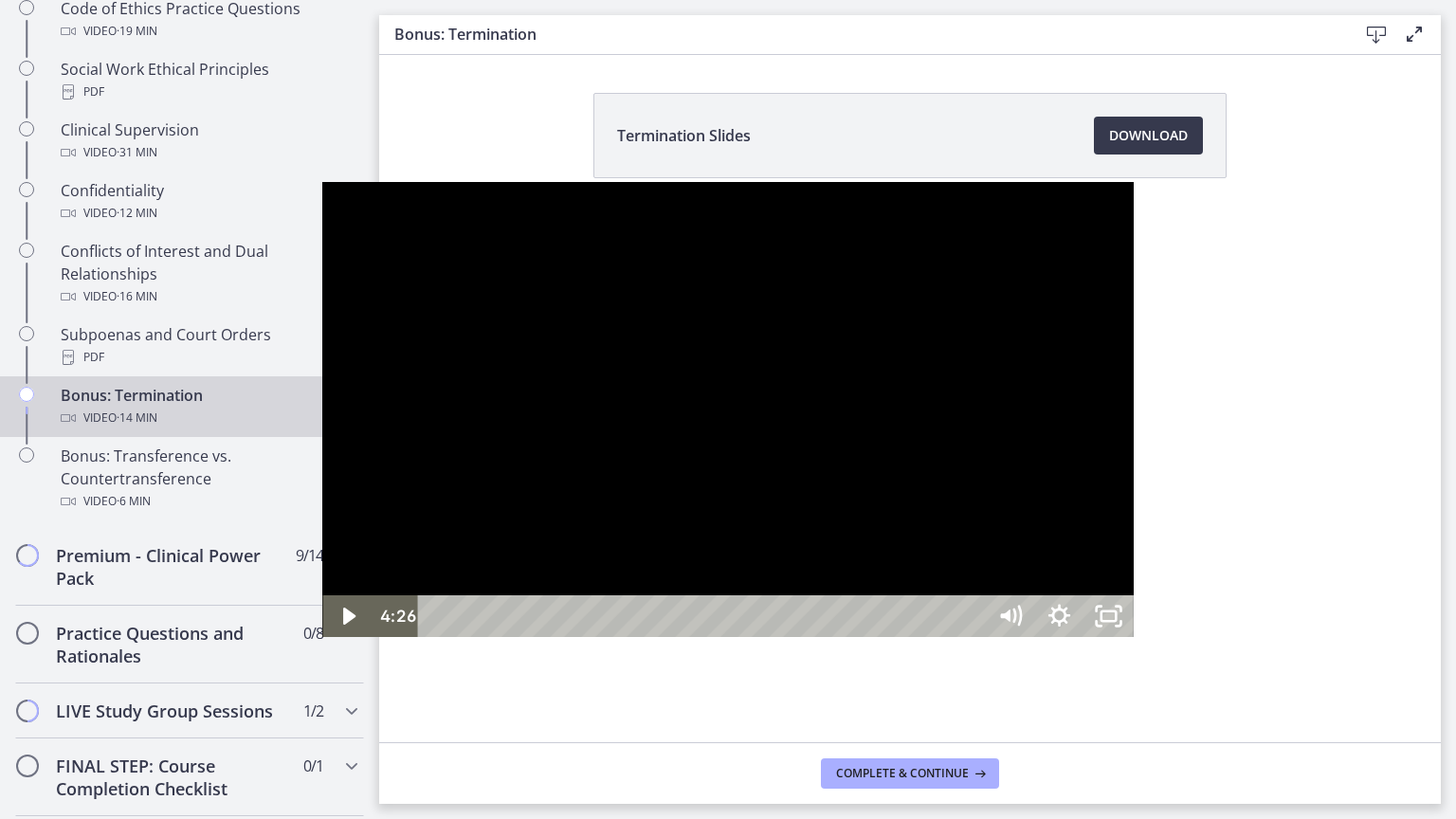 click at bounding box center (727, 410) 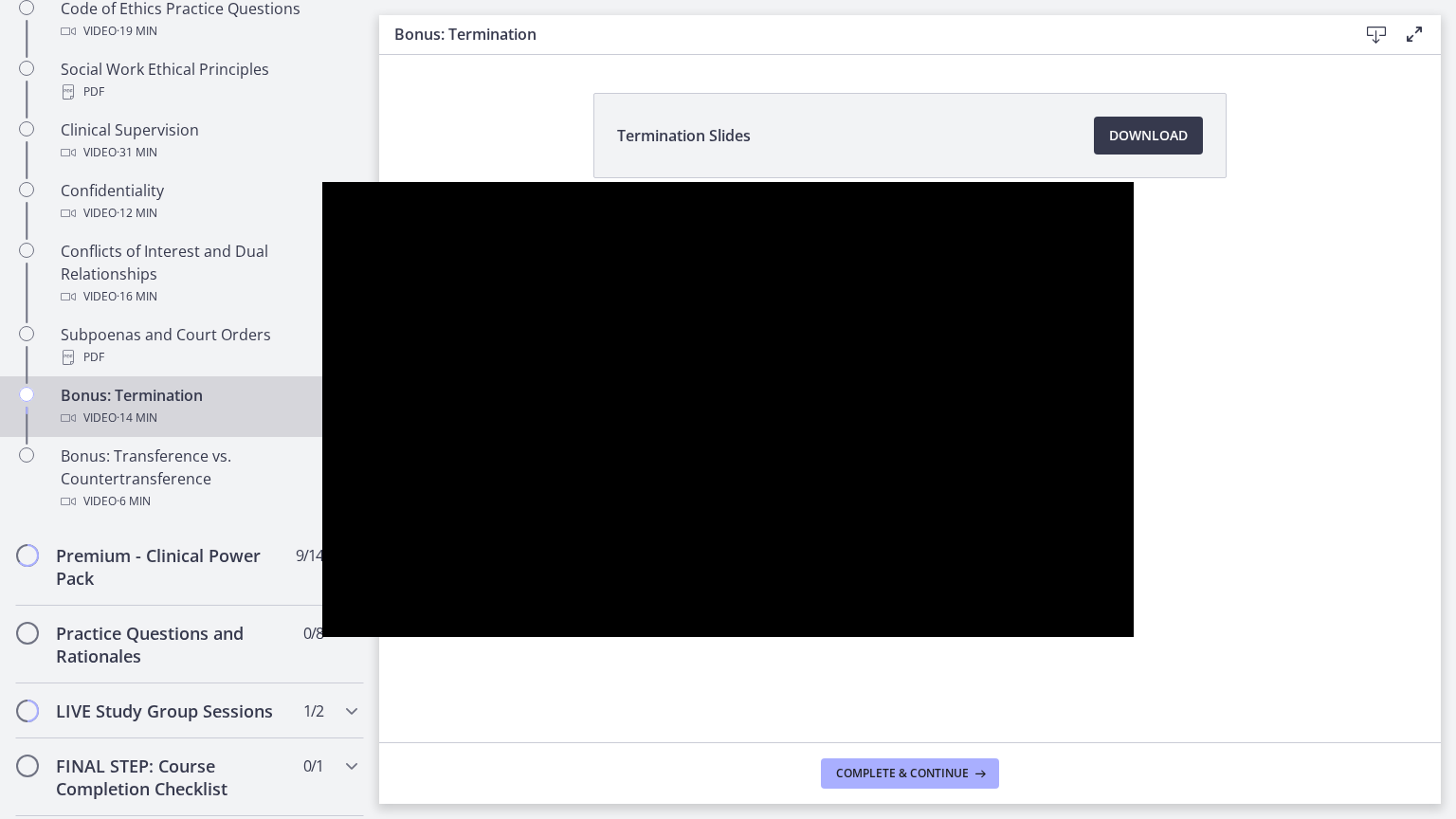 click at bounding box center (727, 410) 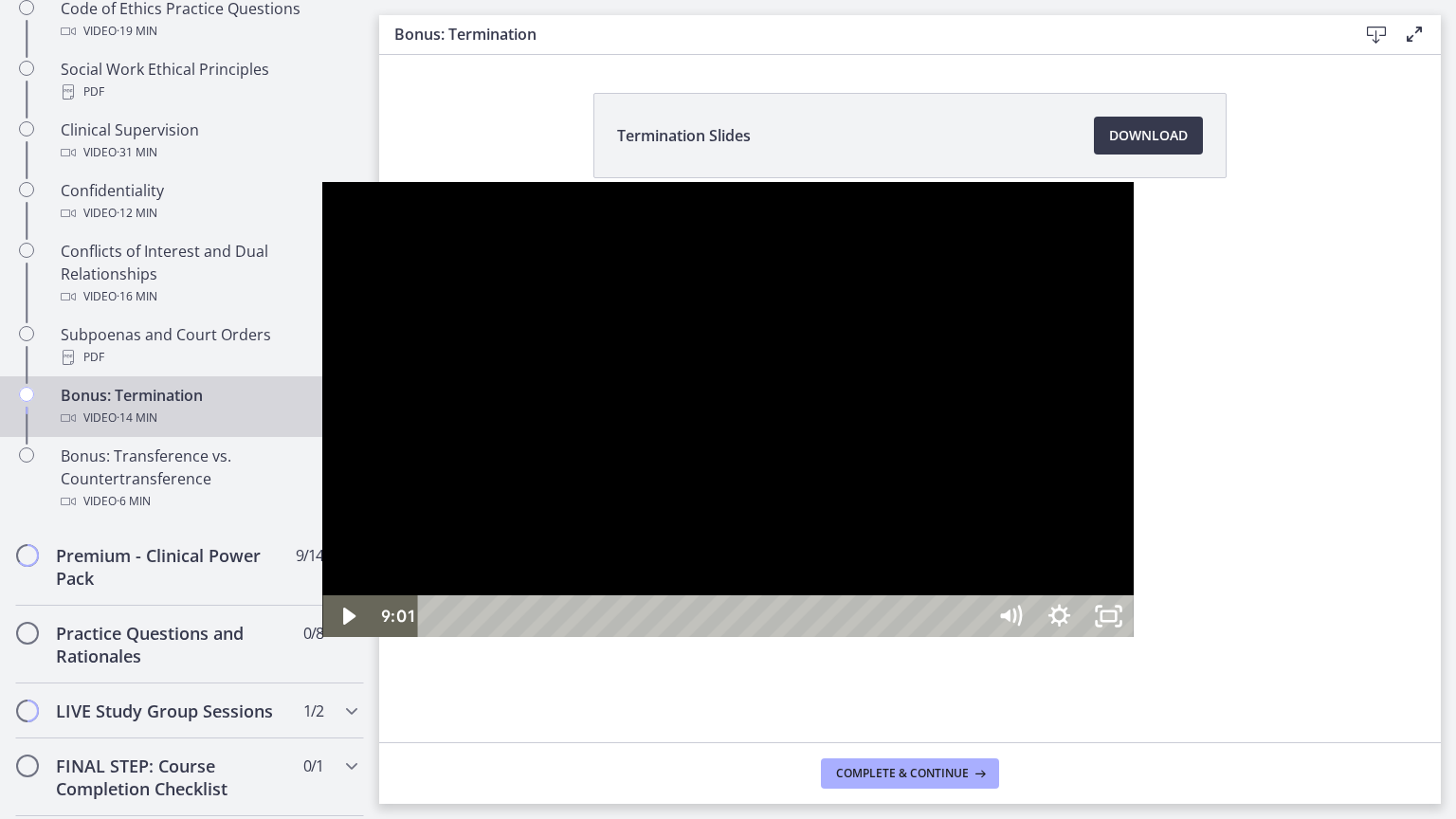 click at bounding box center (727, 410) 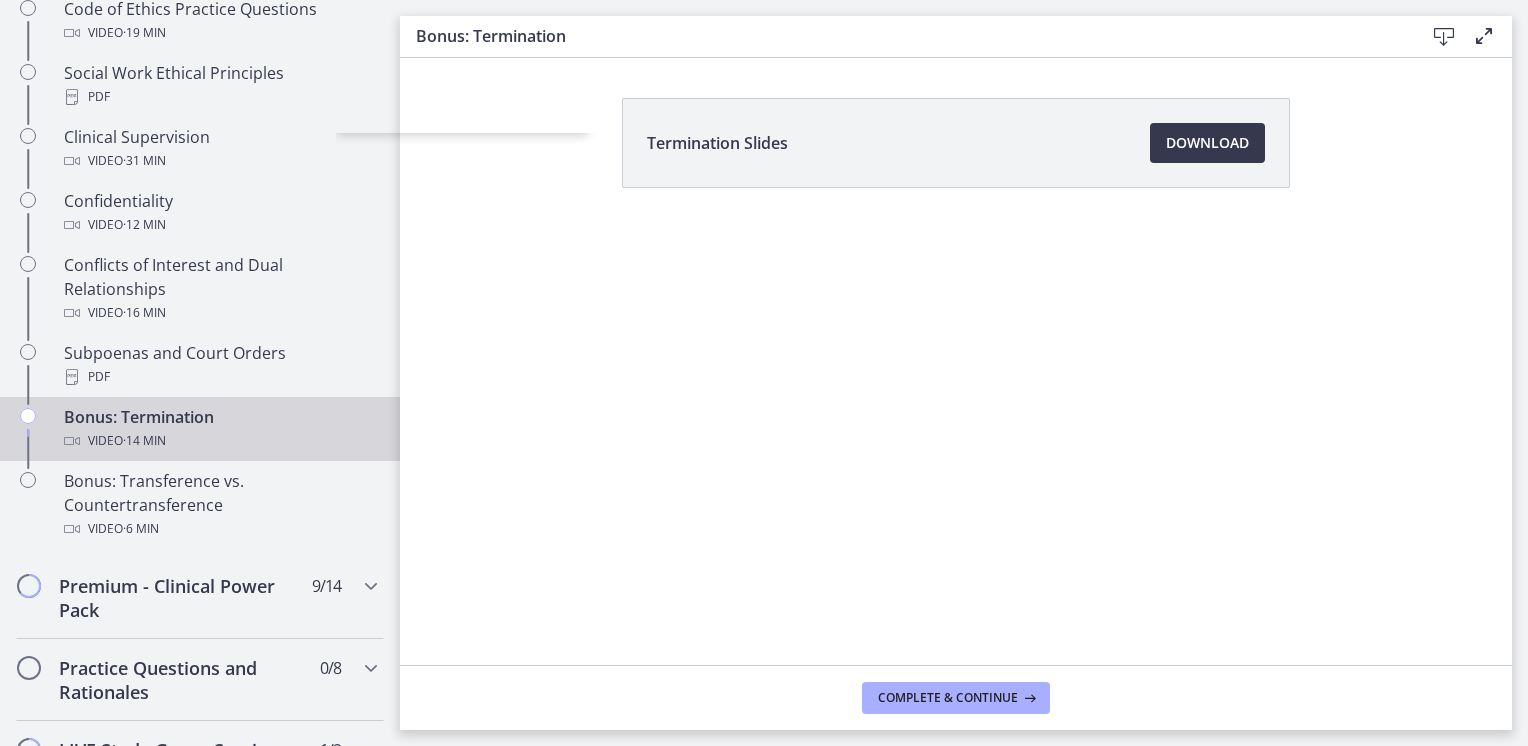 scroll, scrollTop: 104, scrollLeft: 0, axis: vertical 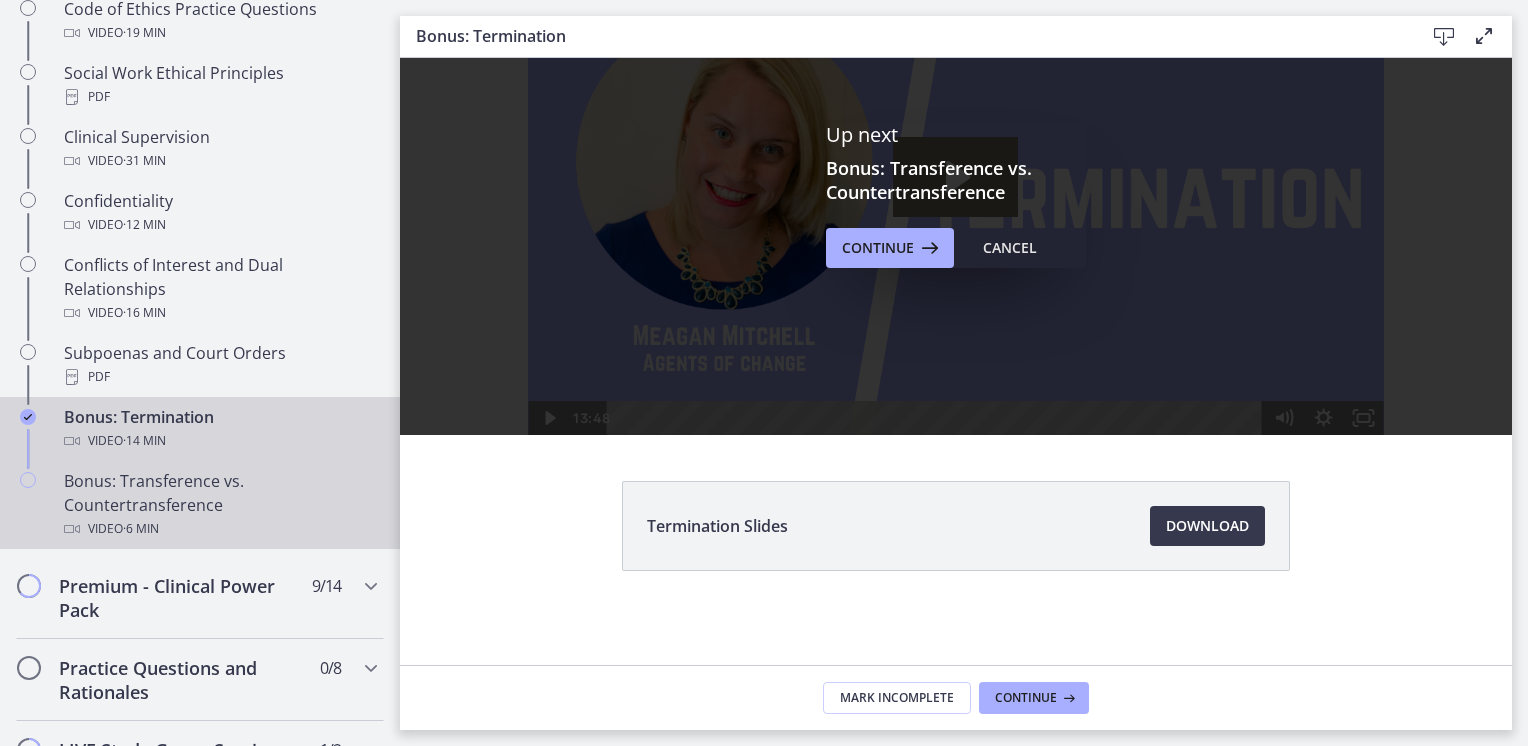 click on "Bonus: Transference vs. Countertransference
Video
·  6 min" at bounding box center [220, 505] 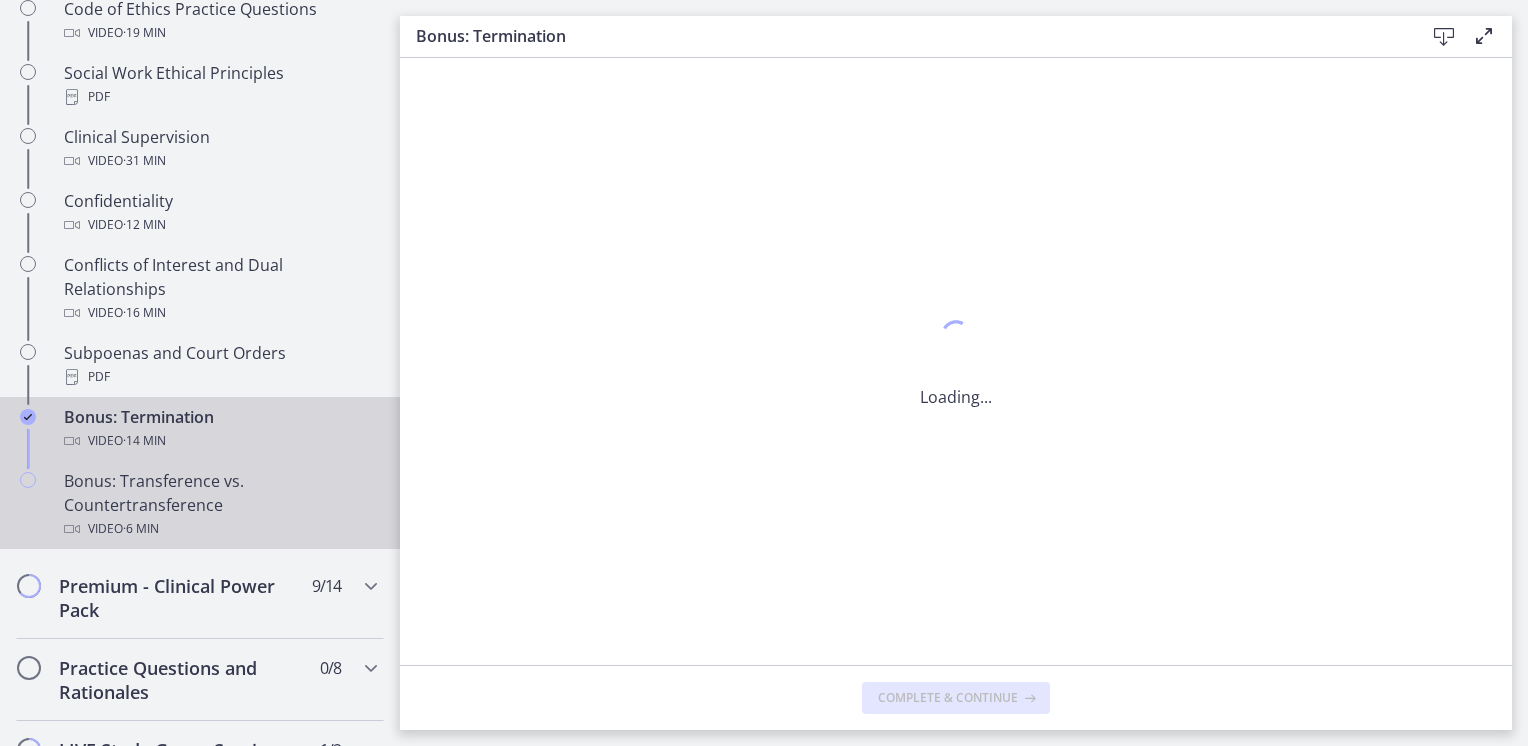 scroll, scrollTop: 0, scrollLeft: 0, axis: both 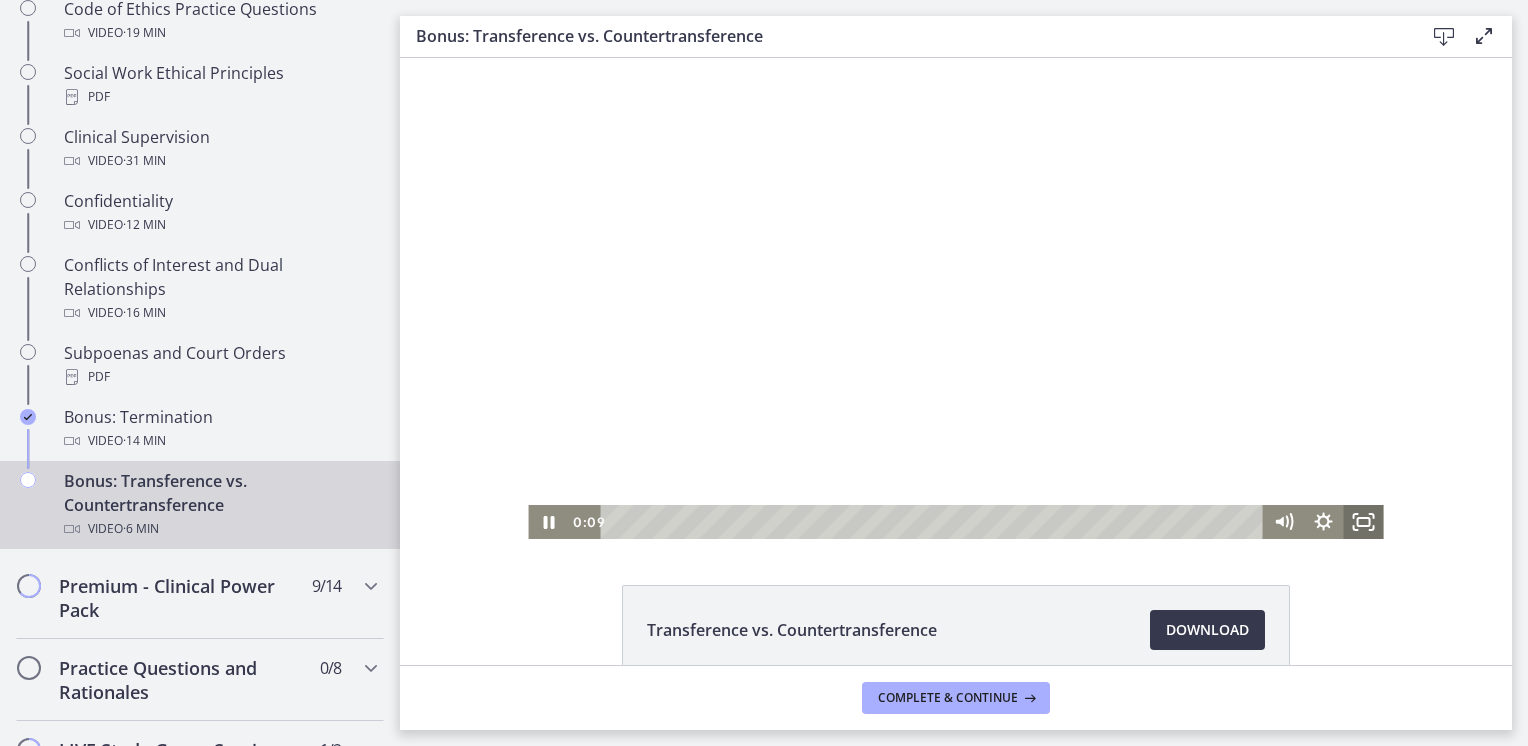 click 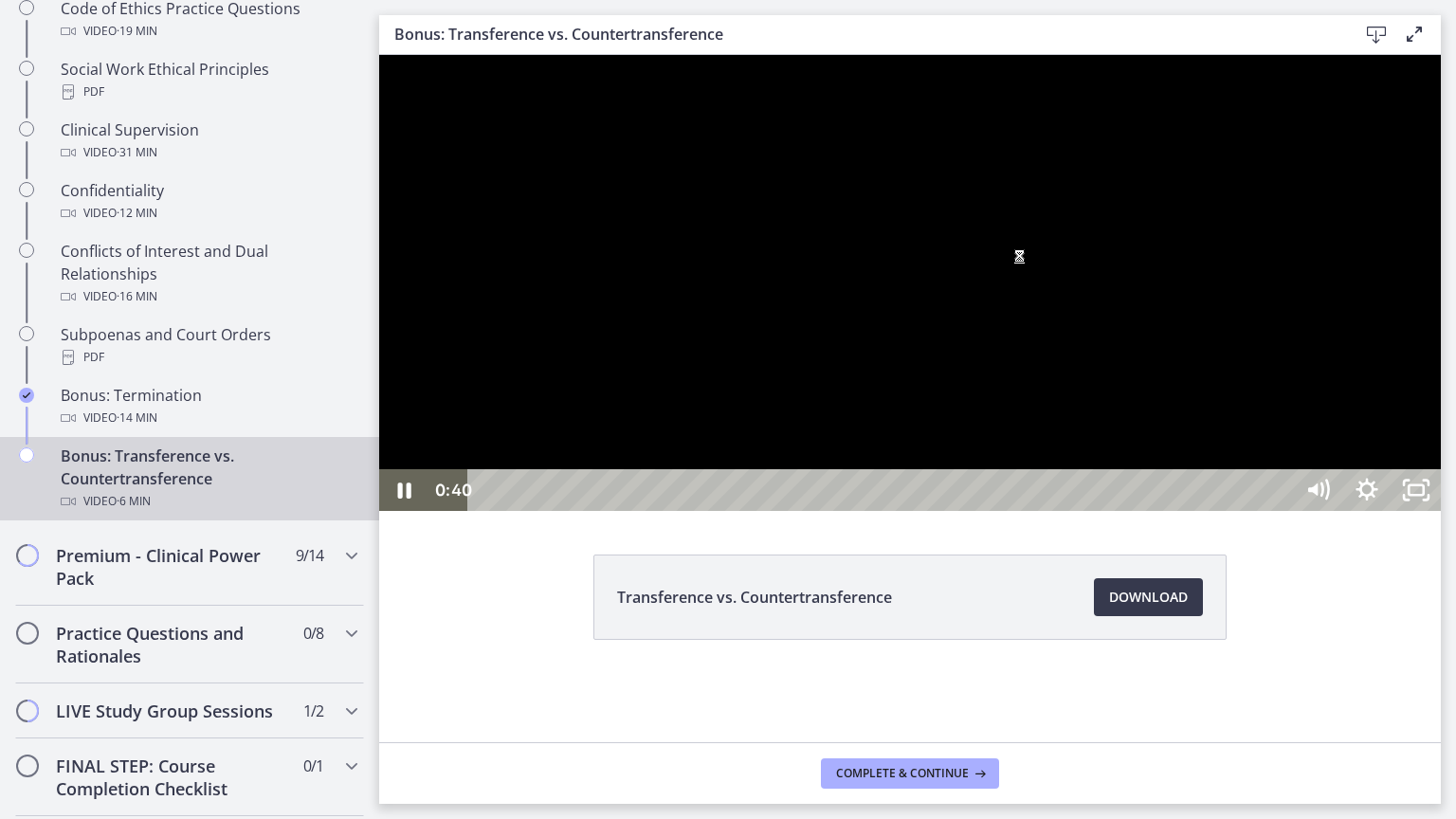 click at bounding box center [910, 282] 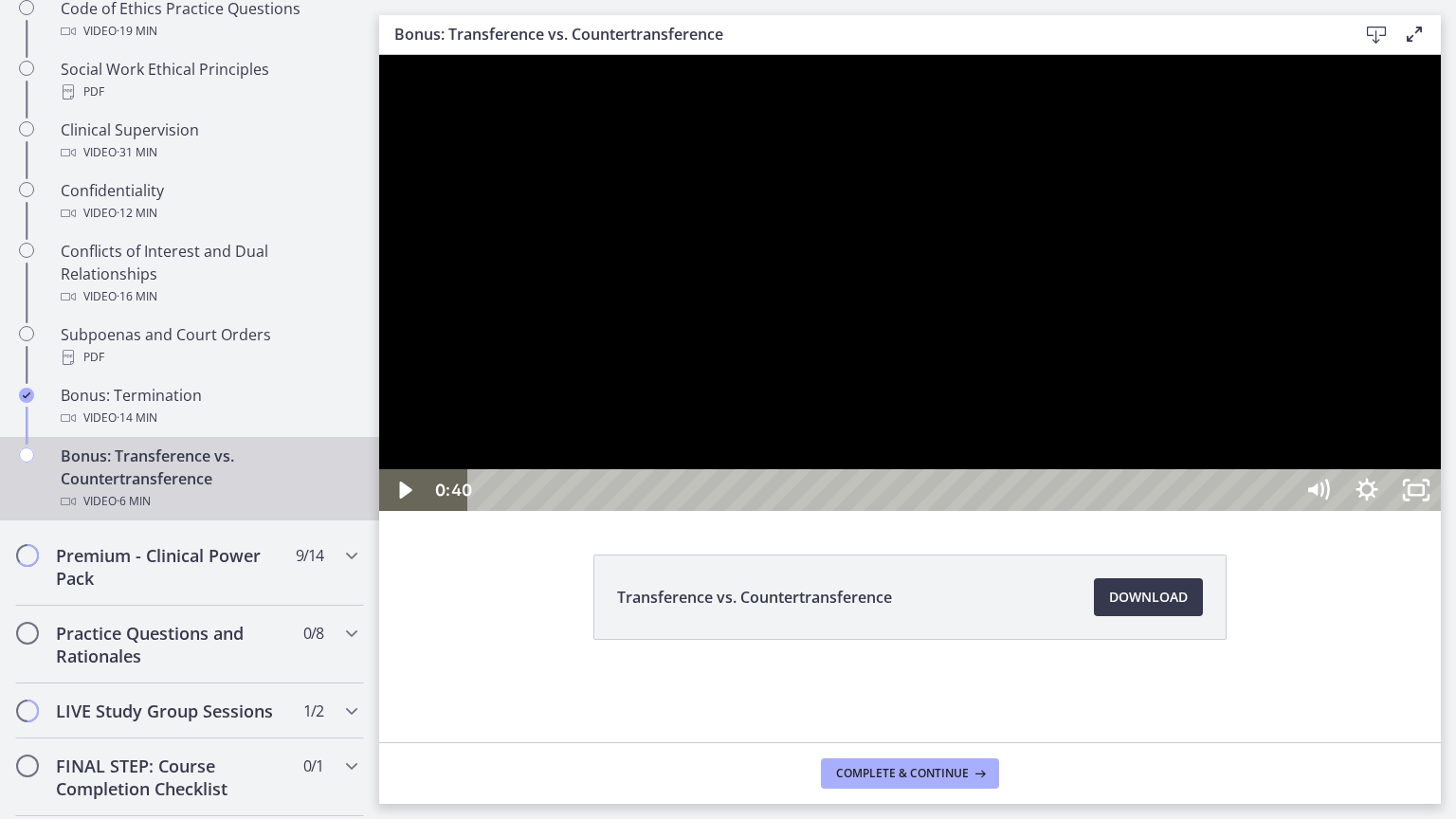 click at bounding box center [910, 282] 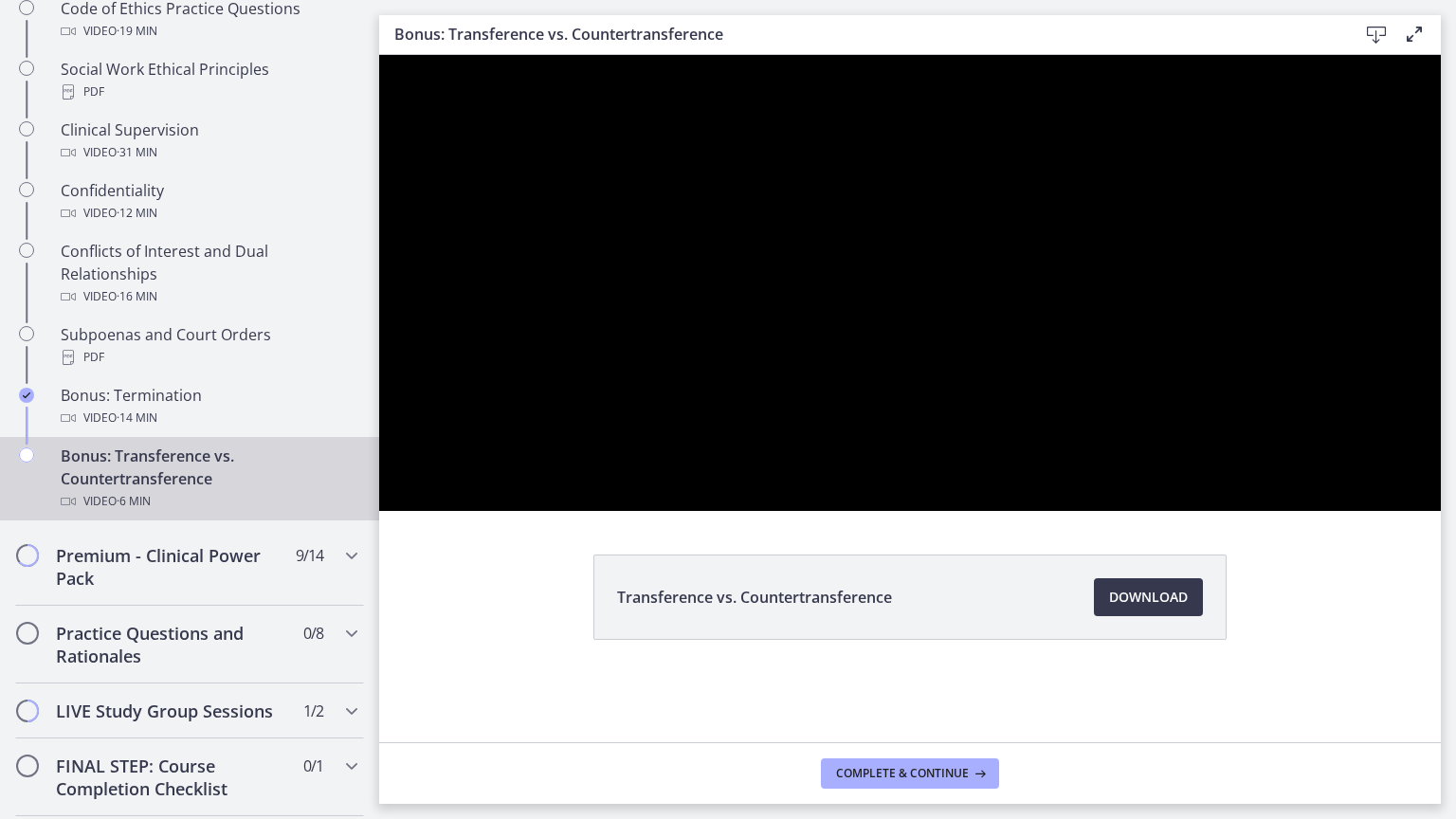 click at bounding box center (910, 282) 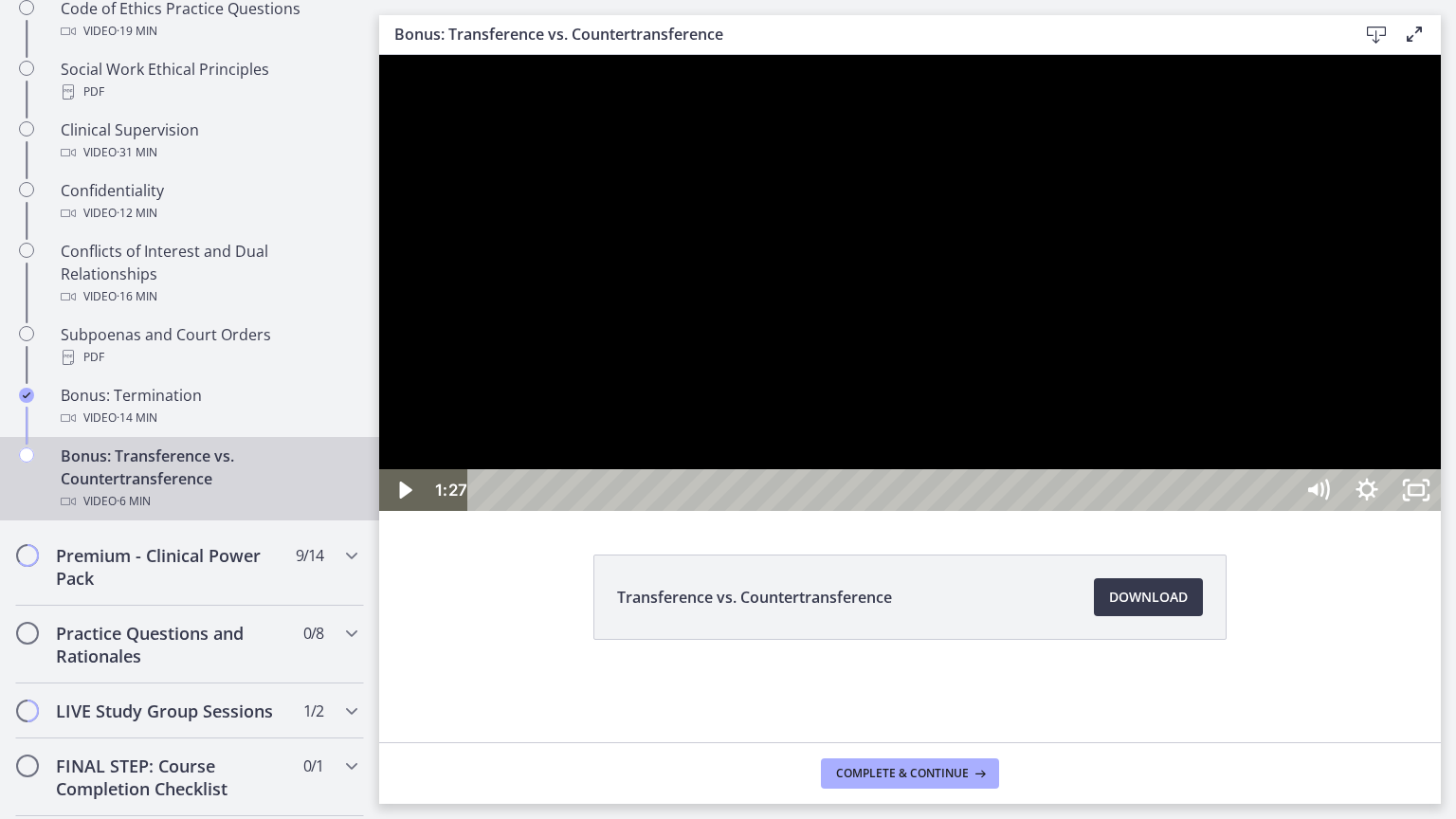 click at bounding box center [910, 282] 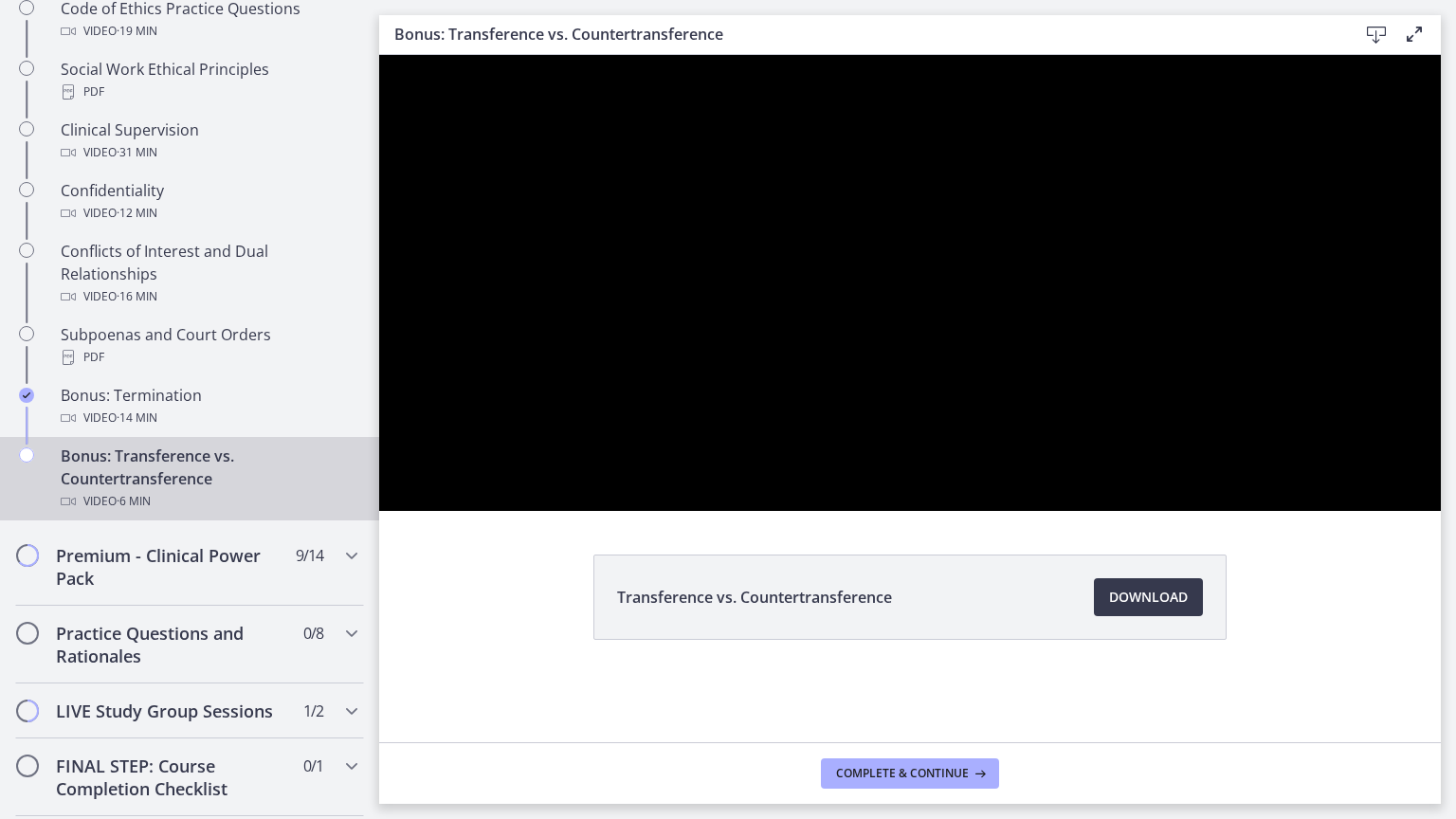 click at bounding box center [910, 282] 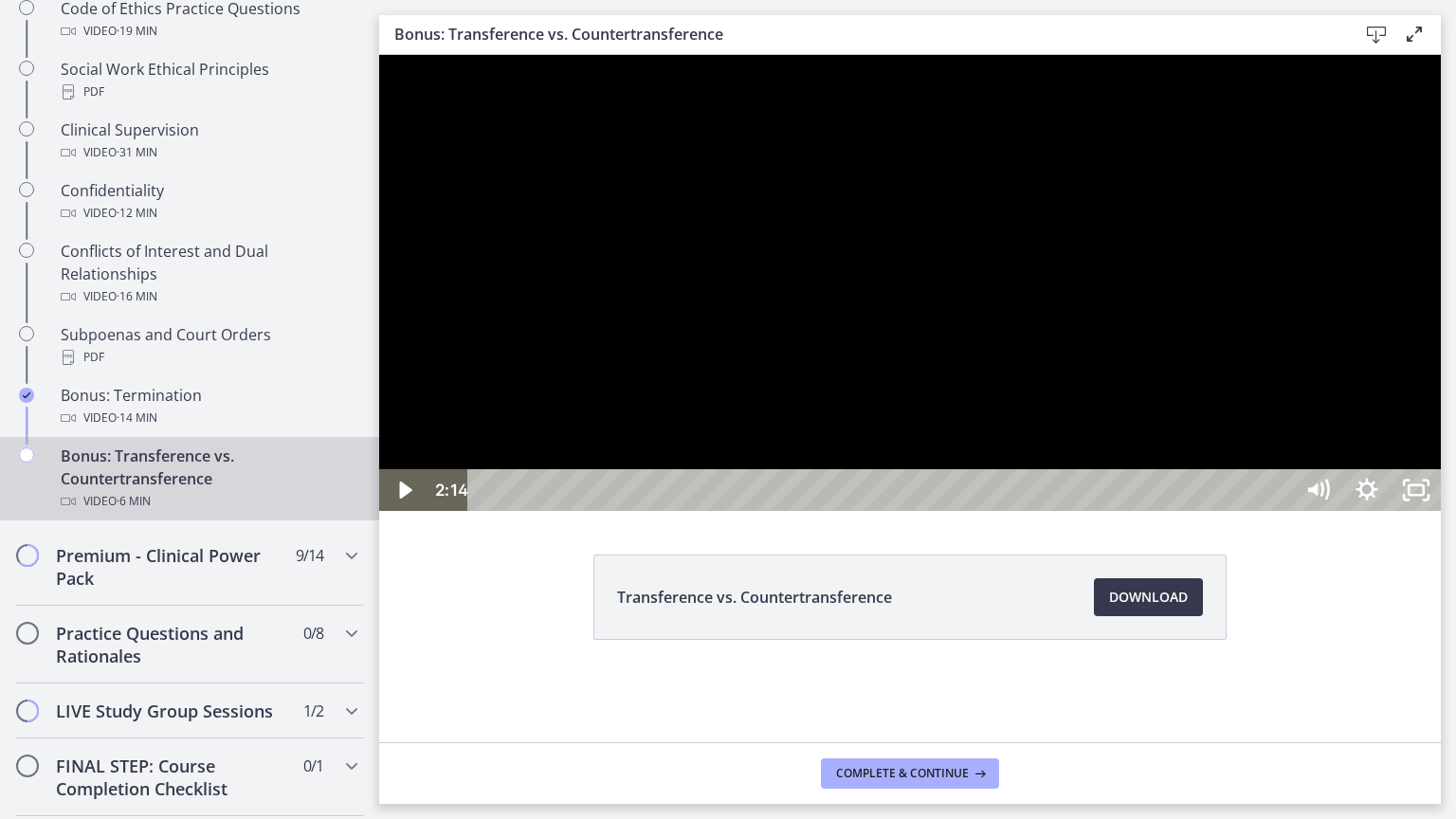 click at bounding box center [910, 282] 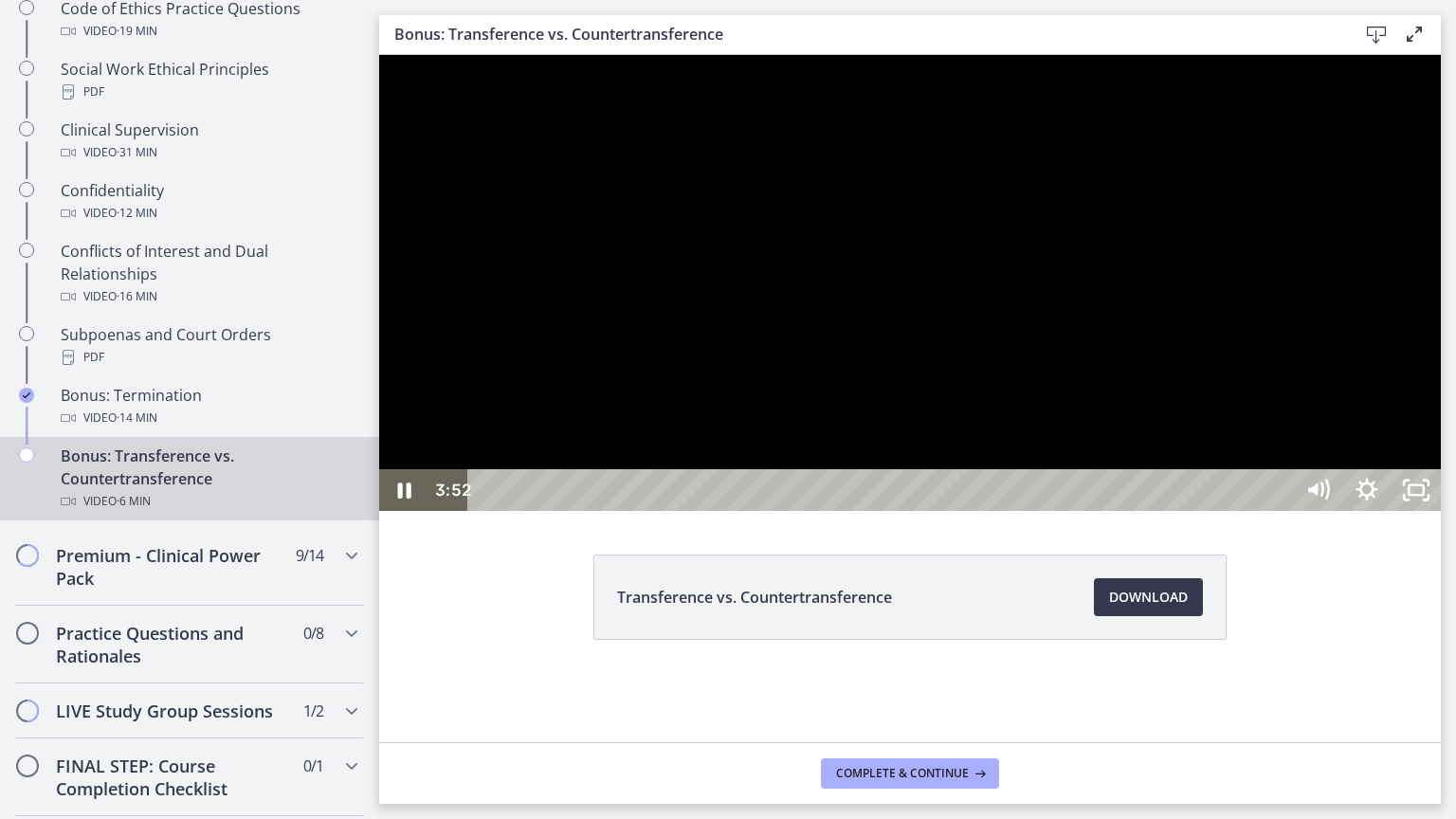 click at bounding box center (883, 490) 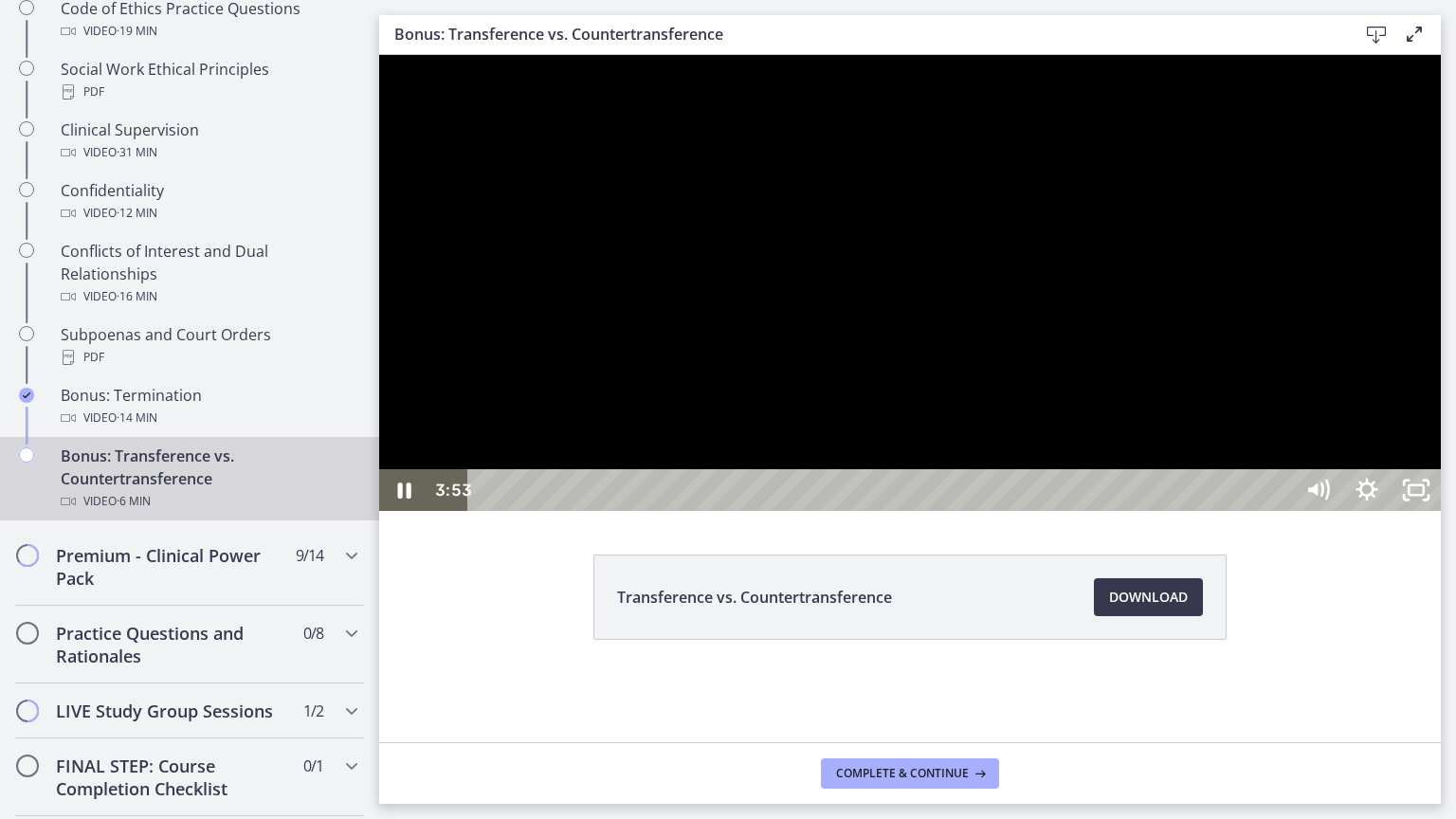 click at bounding box center [910, 282] 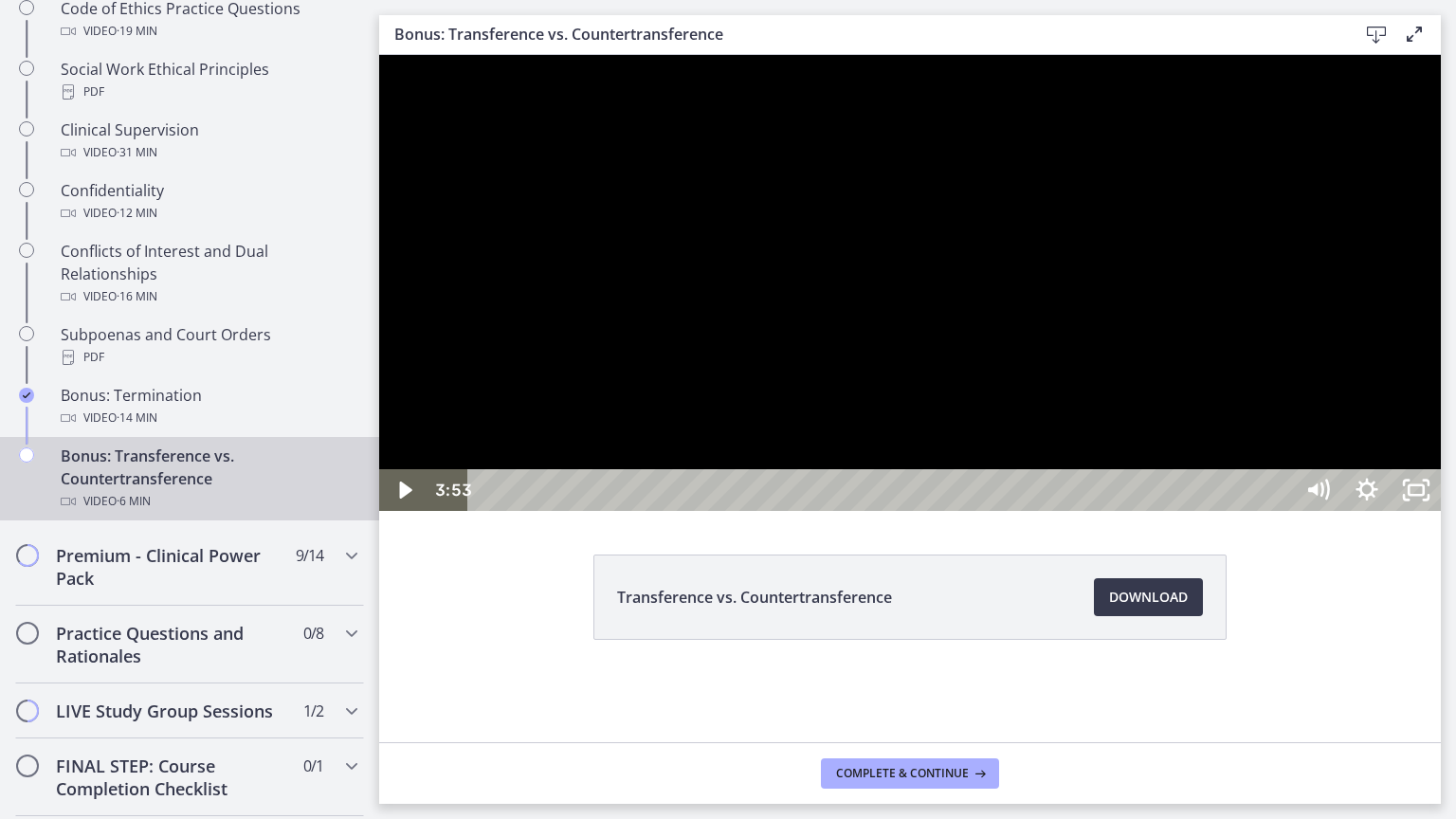 click at bounding box center (910, 282) 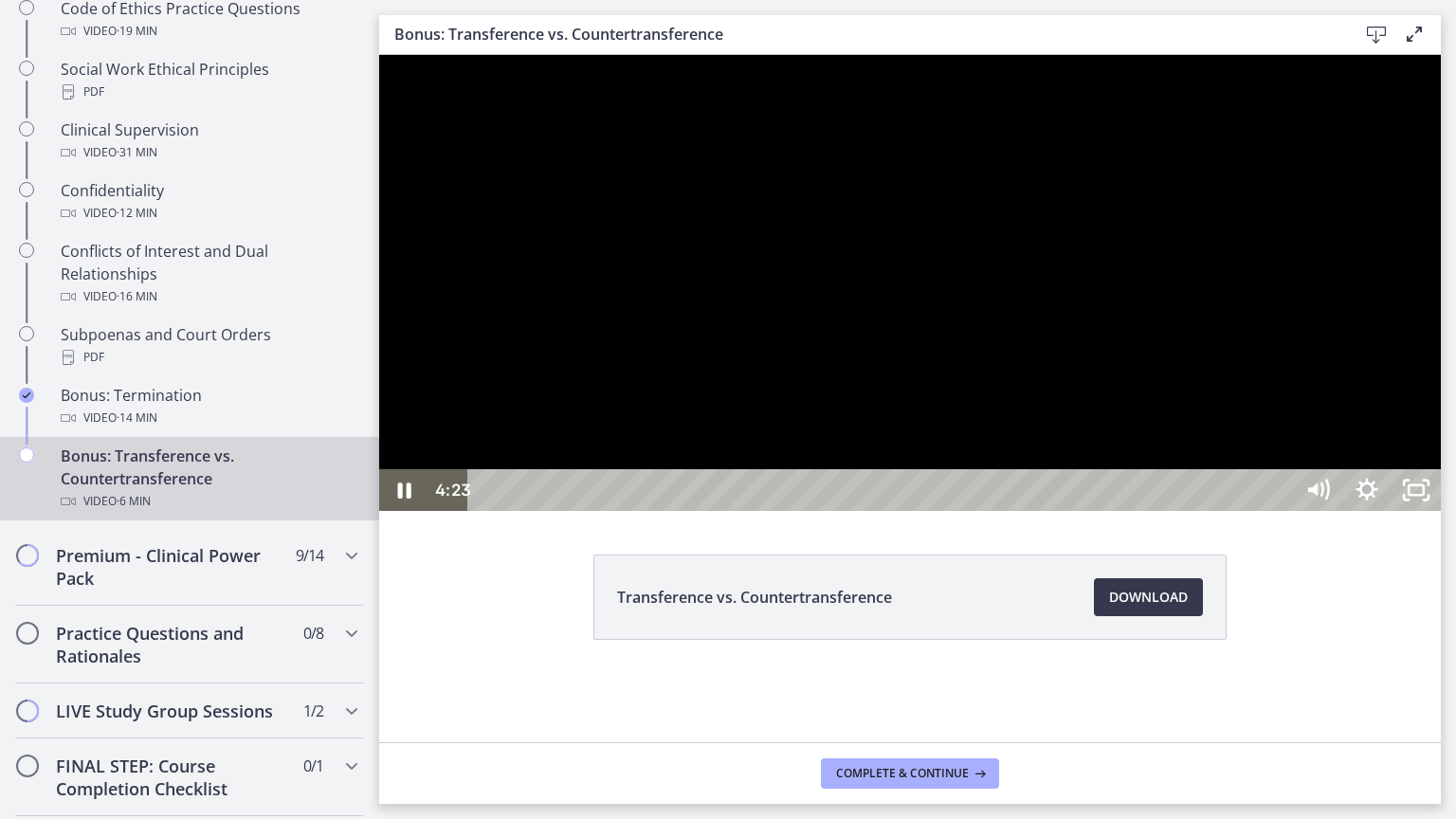 click at bounding box center (910, 282) 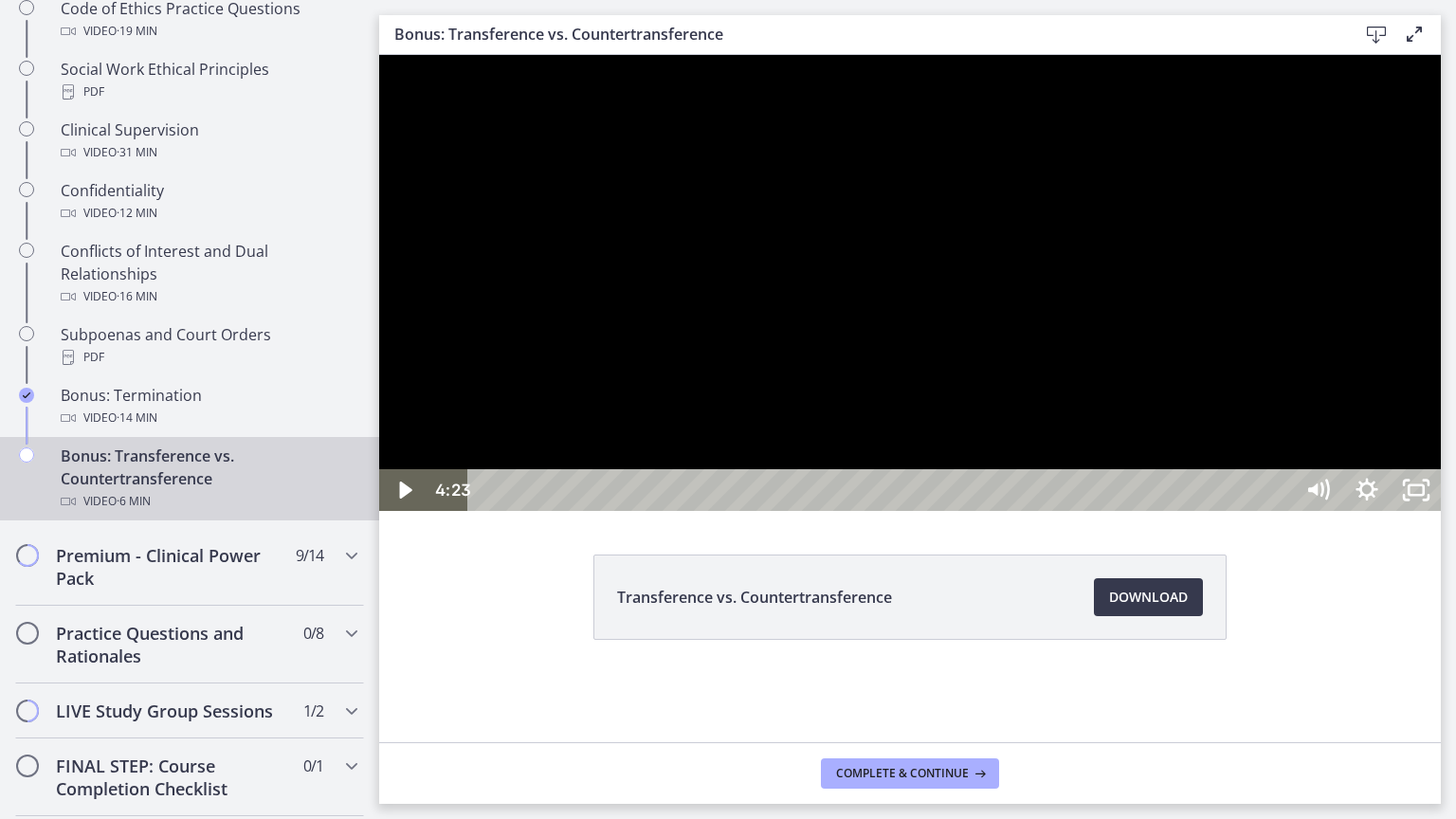 click at bounding box center (910, 282) 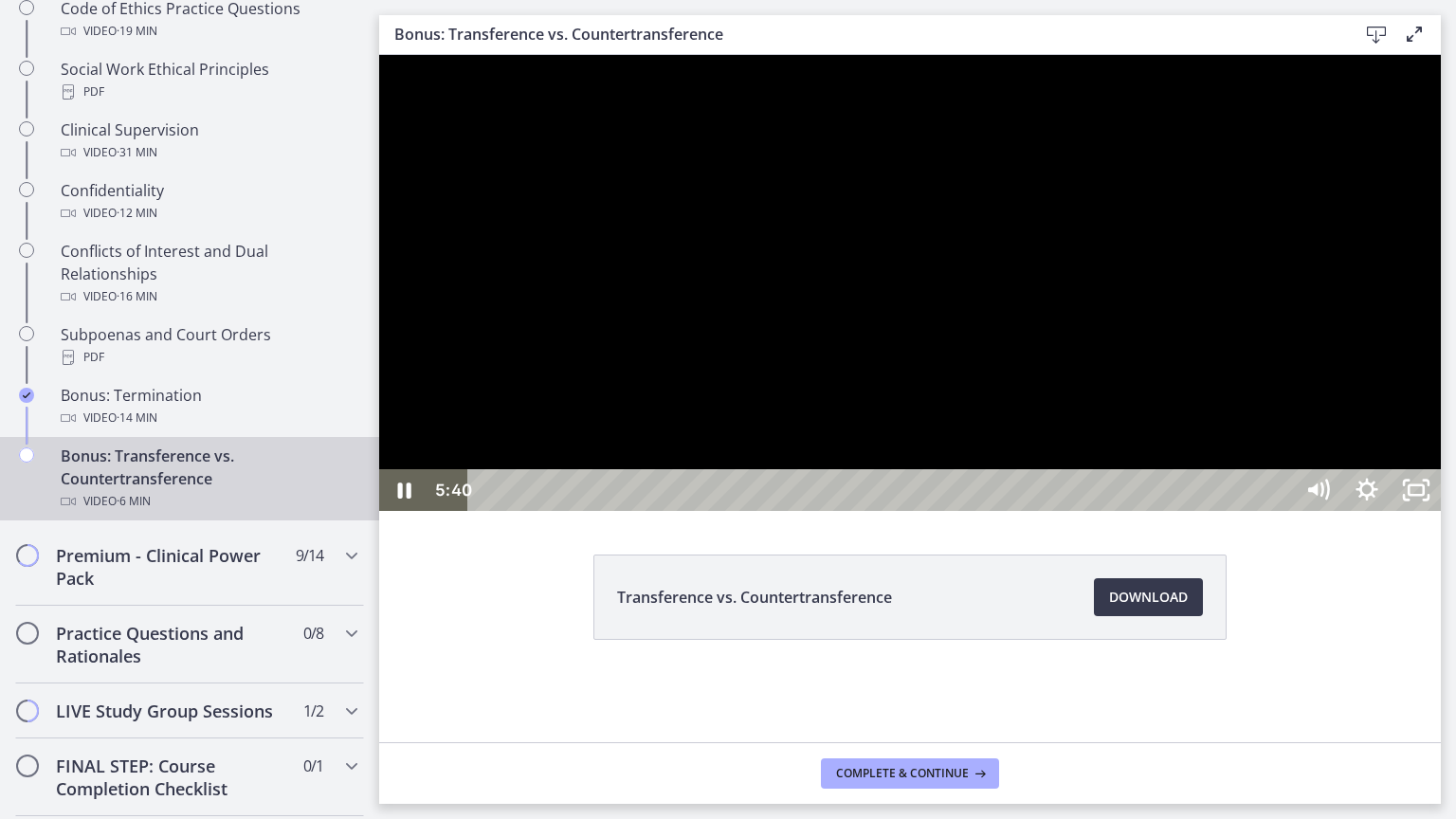 click at bounding box center (910, 282) 